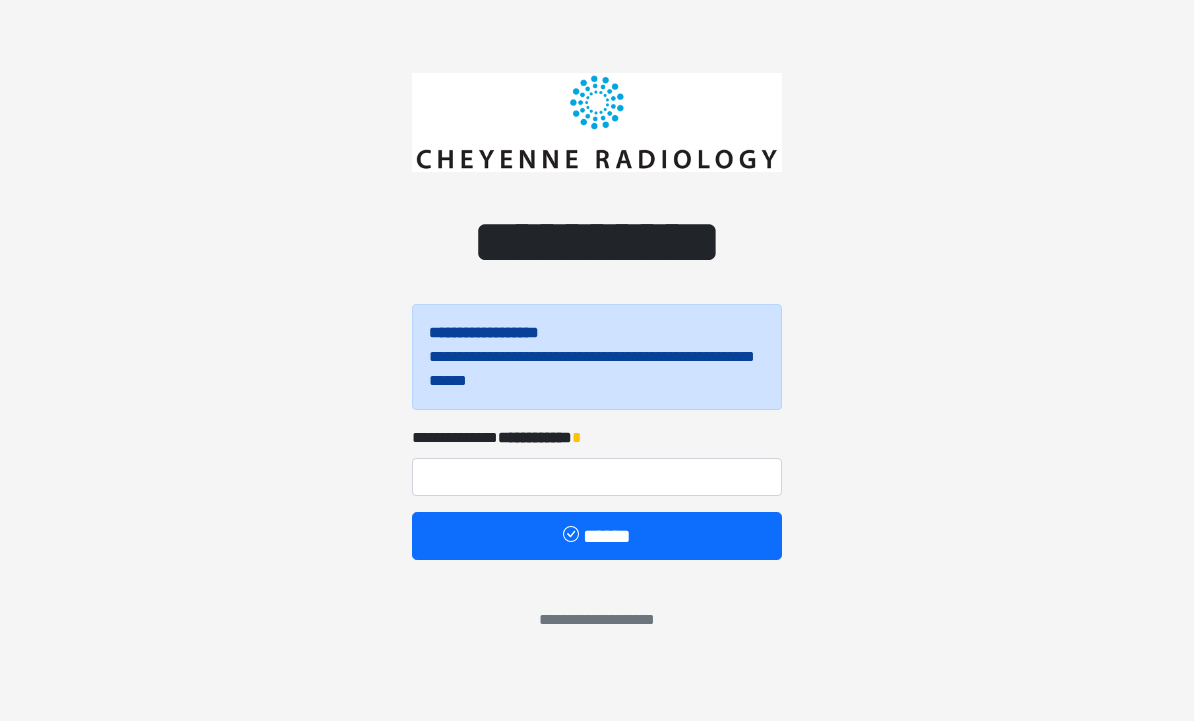 scroll, scrollTop: 0, scrollLeft: 0, axis: both 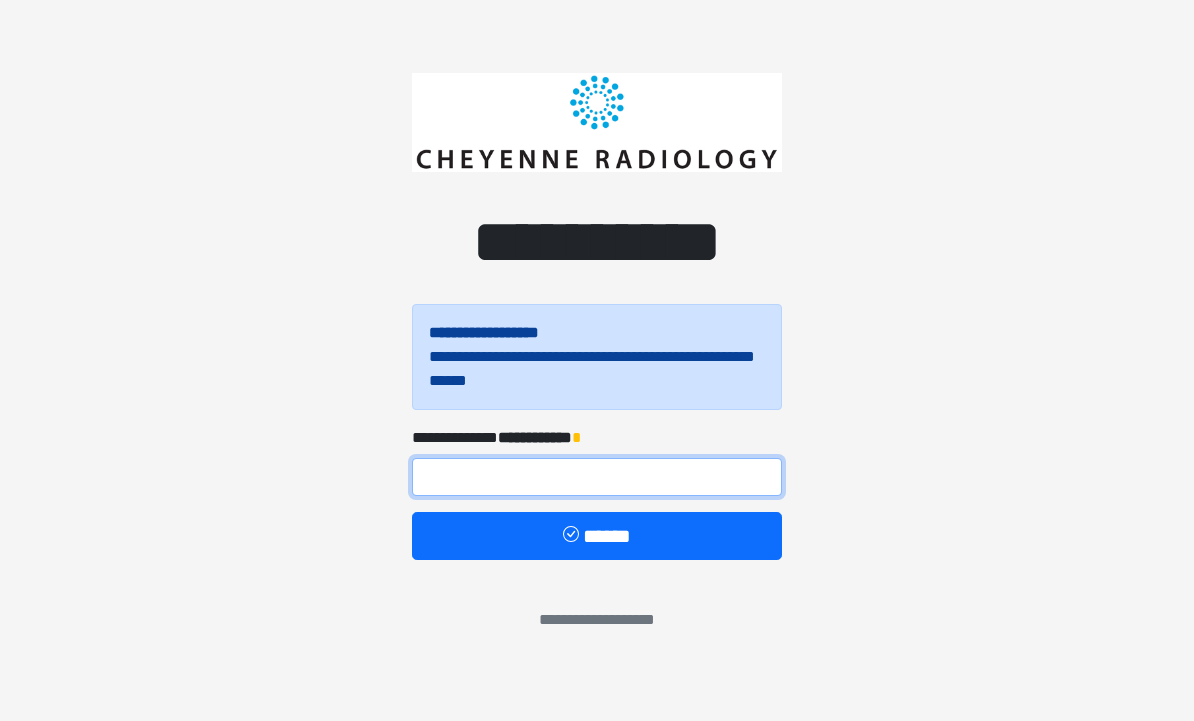 click at bounding box center [597, 477] 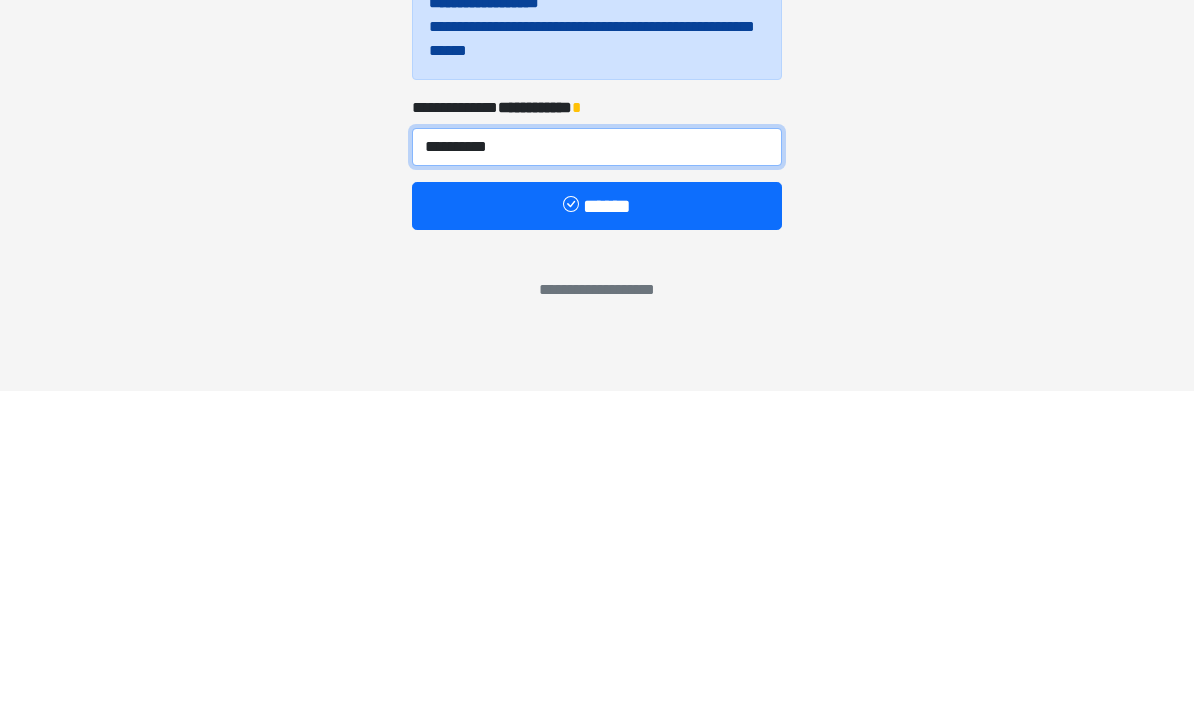 type on "**********" 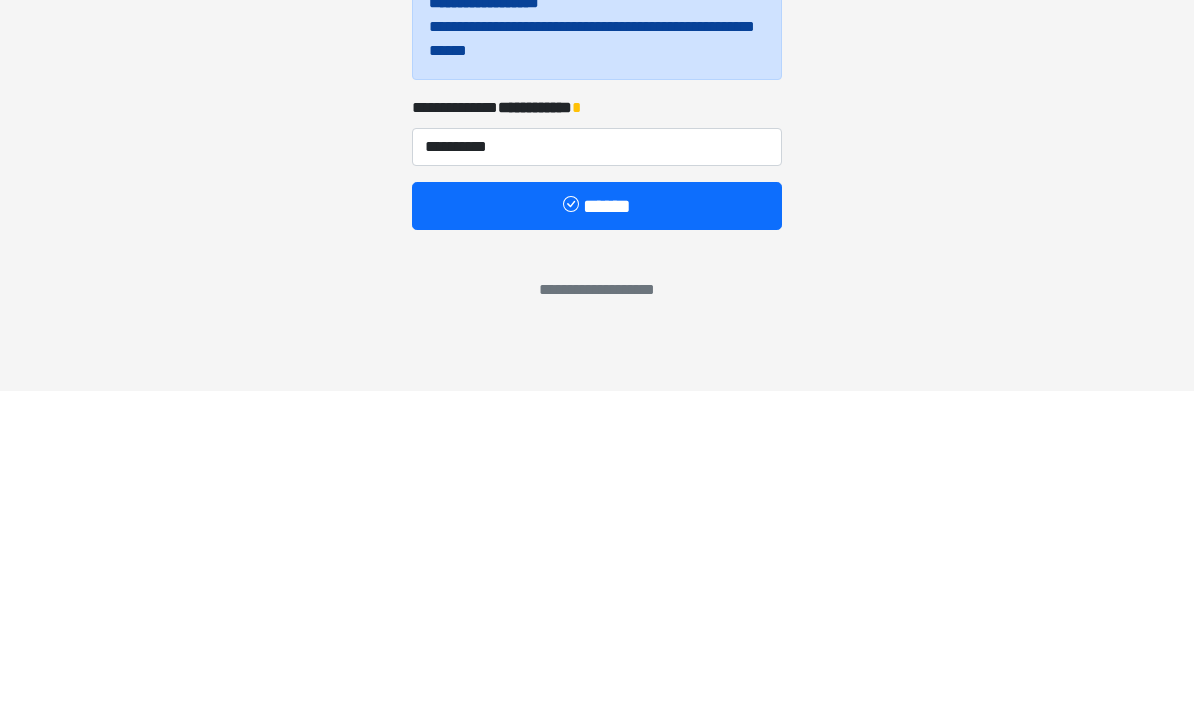 click on "******" at bounding box center [597, 536] 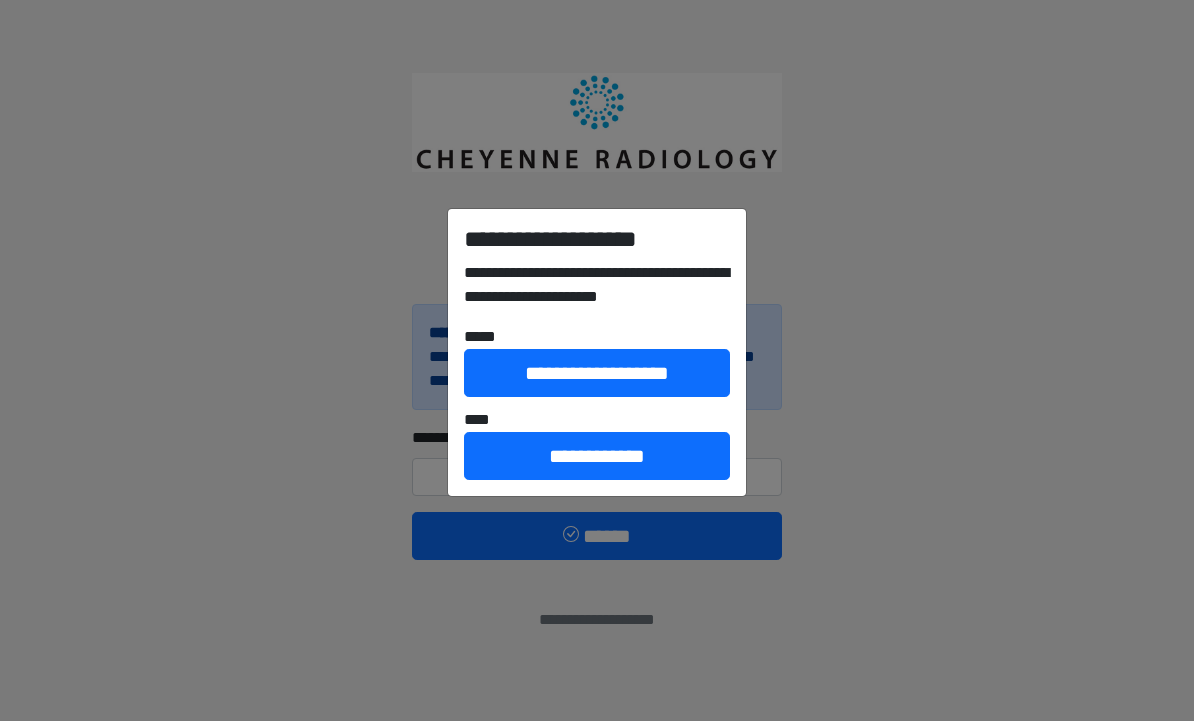 click on "**********" at bounding box center (597, 456) 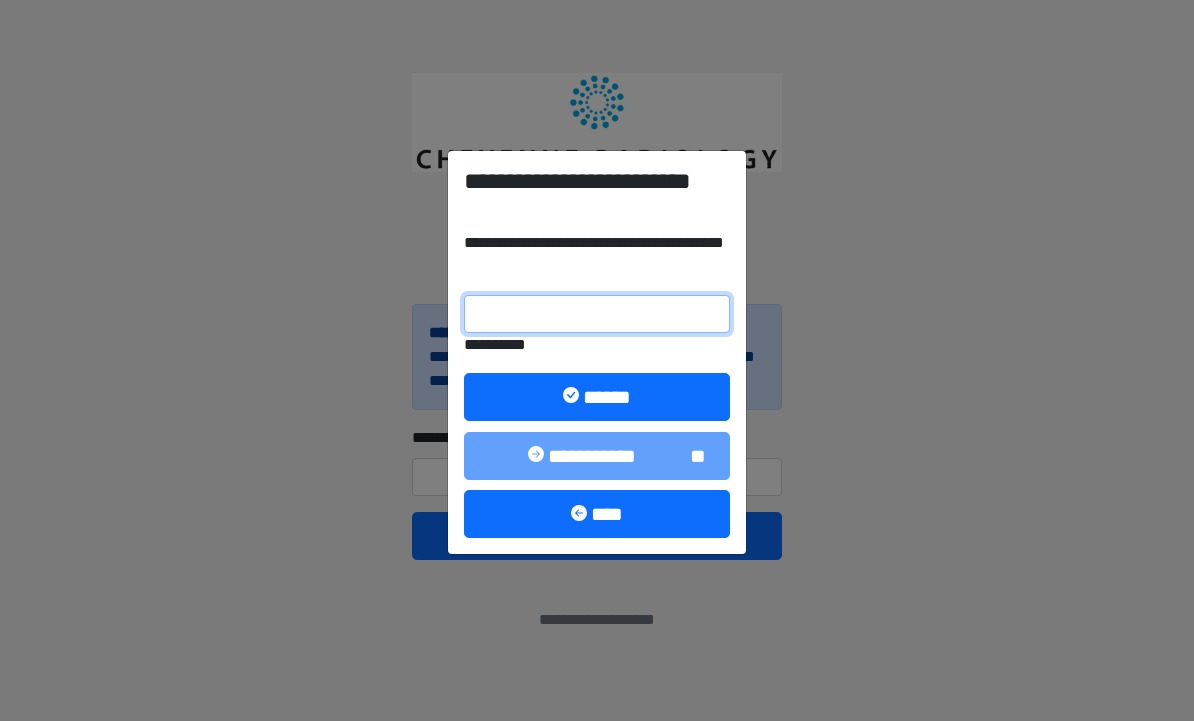 click on "**********" at bounding box center (597, 314) 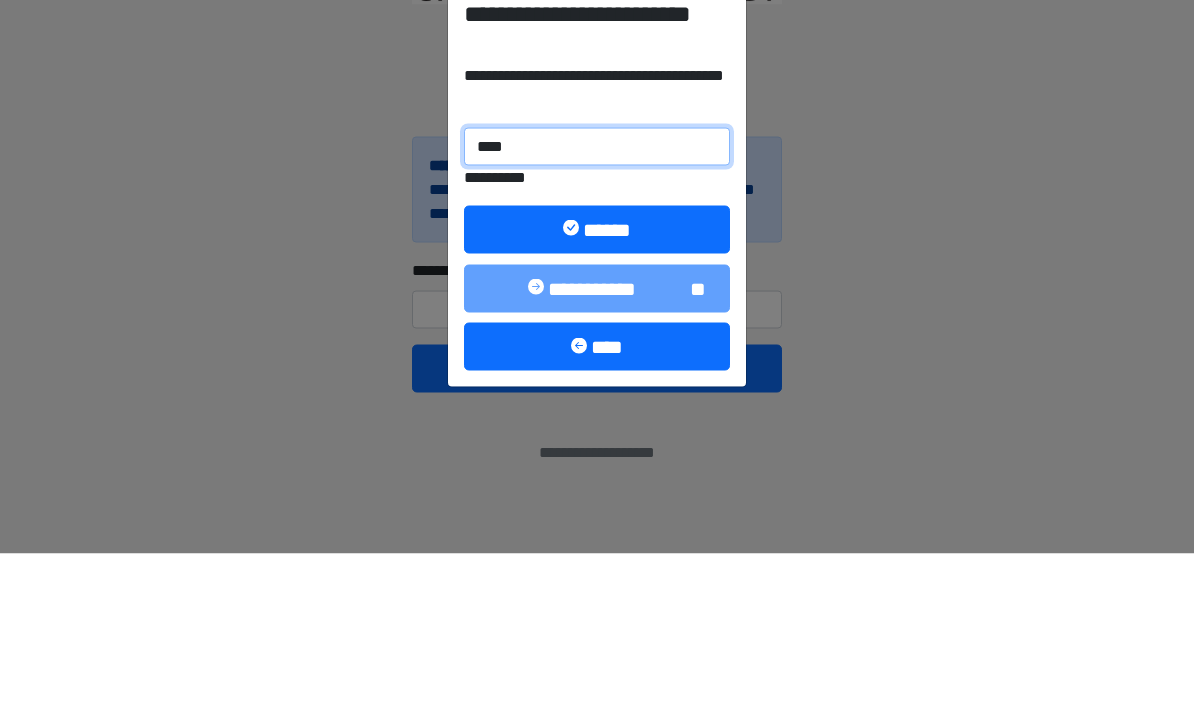 type on "******" 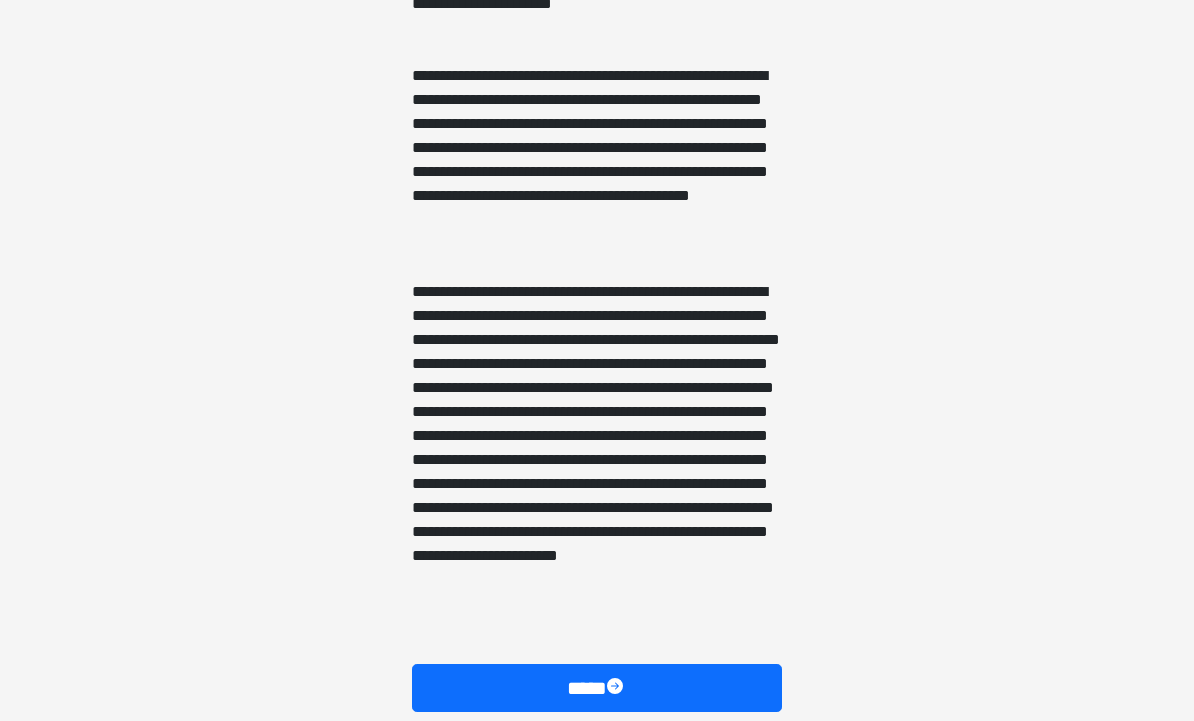 scroll, scrollTop: 1265, scrollLeft: 0, axis: vertical 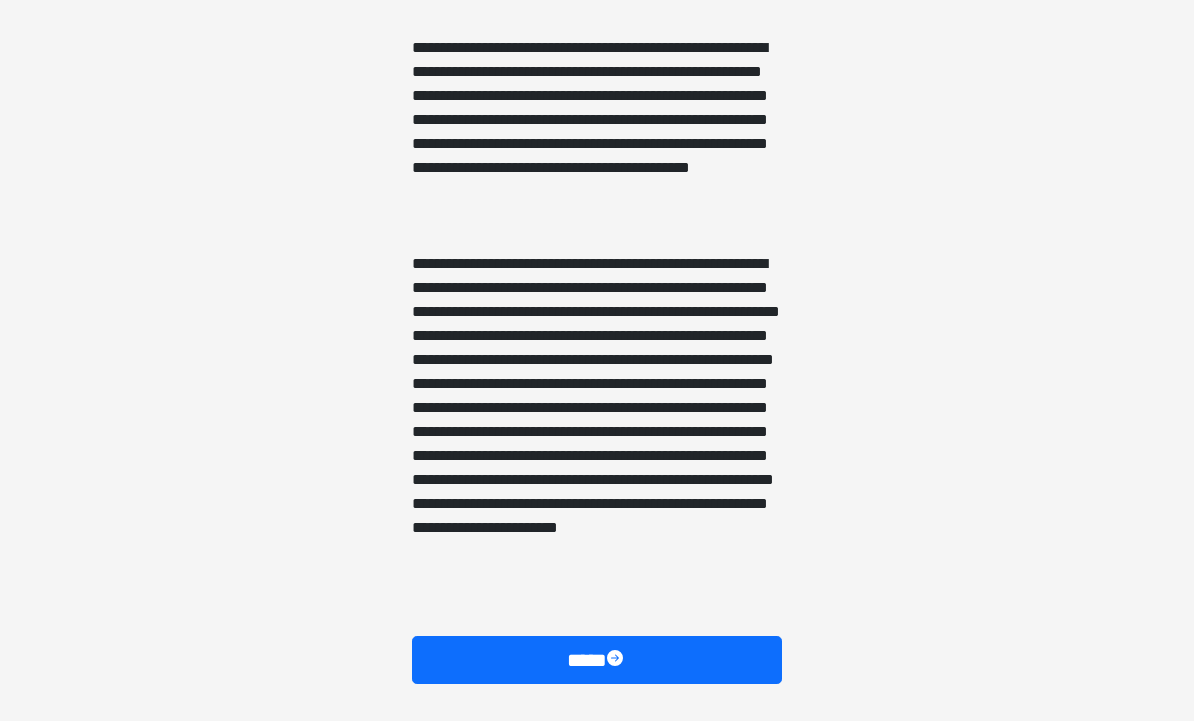 click at bounding box center (617, 661) 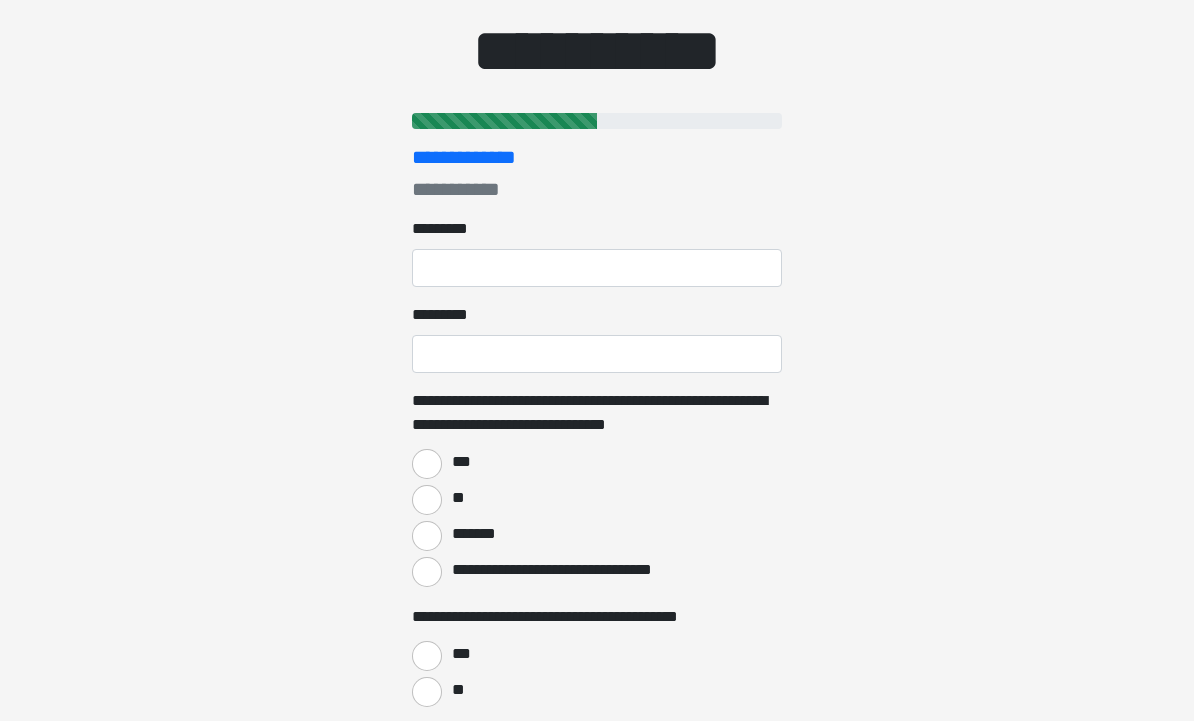 scroll, scrollTop: 172, scrollLeft: 0, axis: vertical 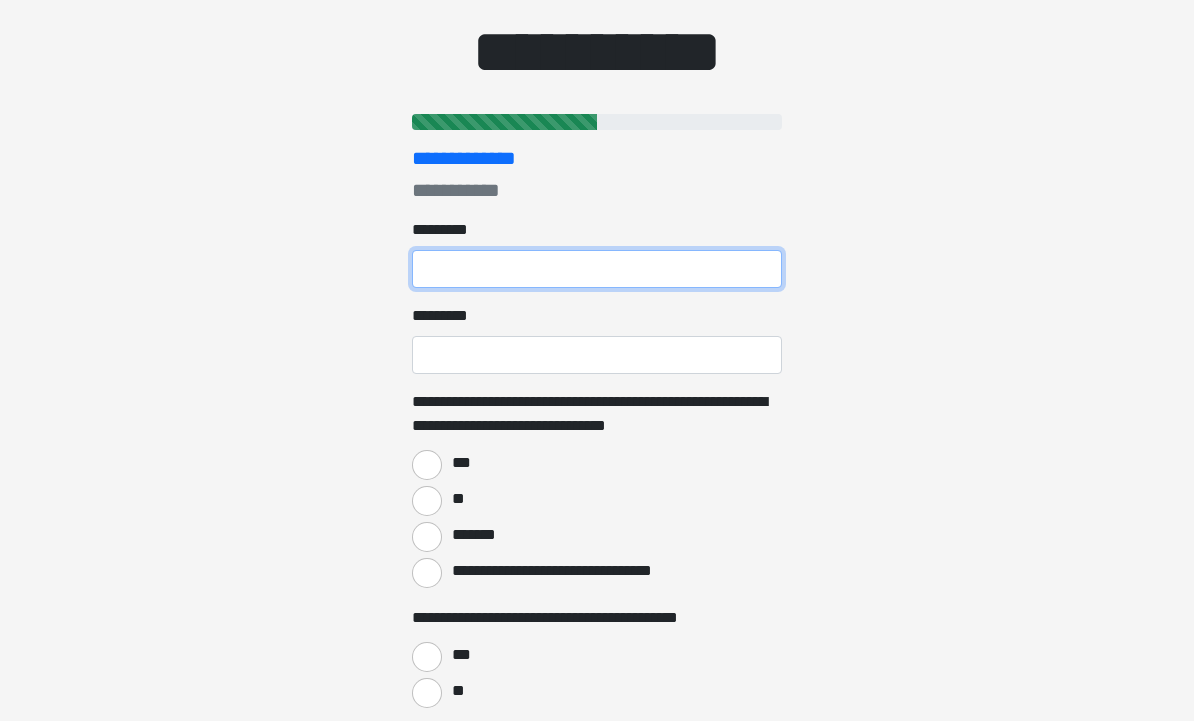 click on "******* *" at bounding box center [597, 269] 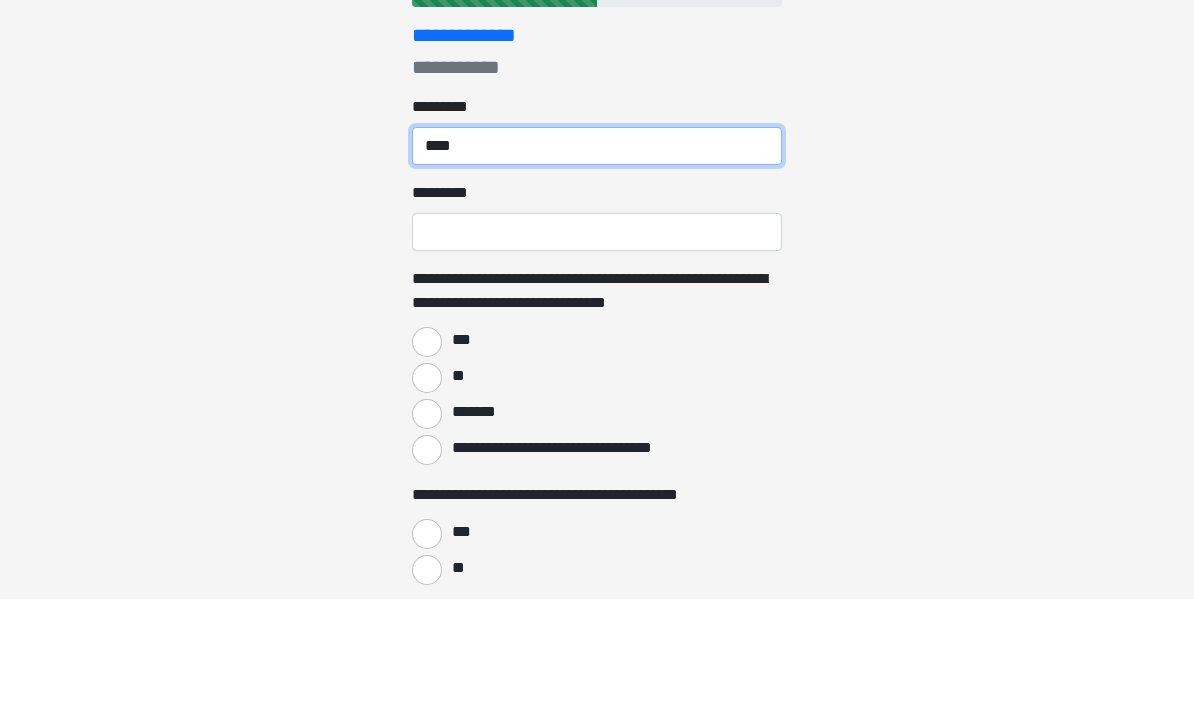 type on "****" 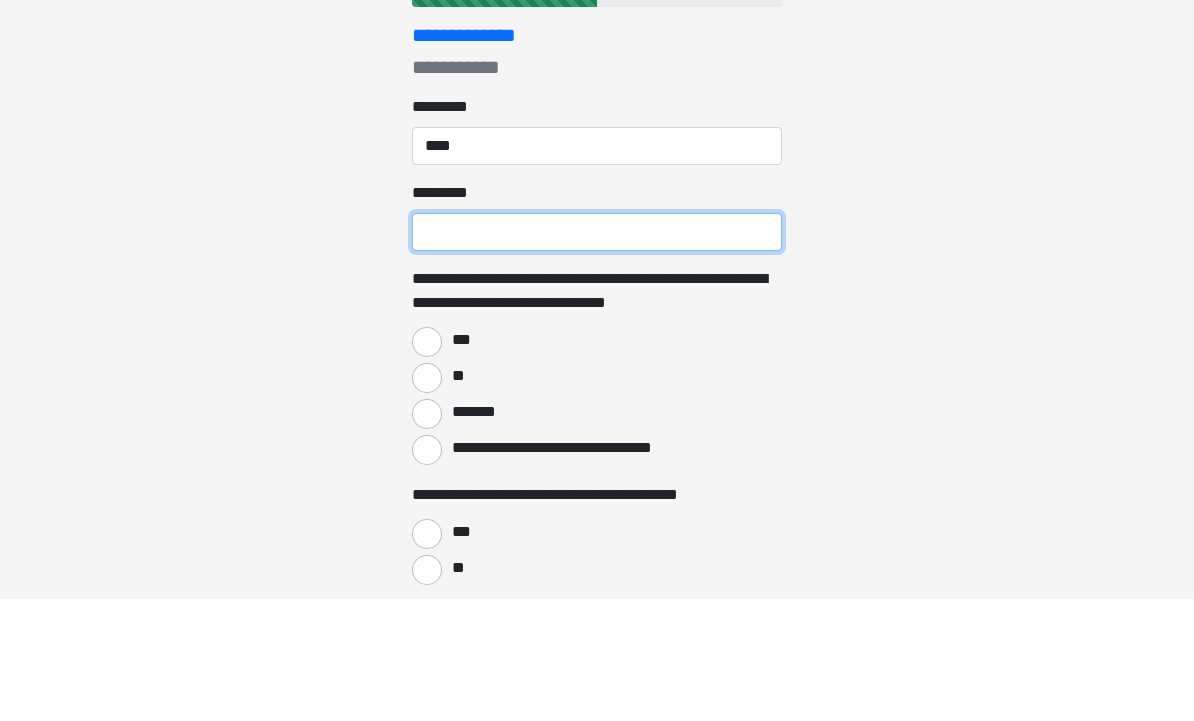 click on "******* *" at bounding box center (597, 355) 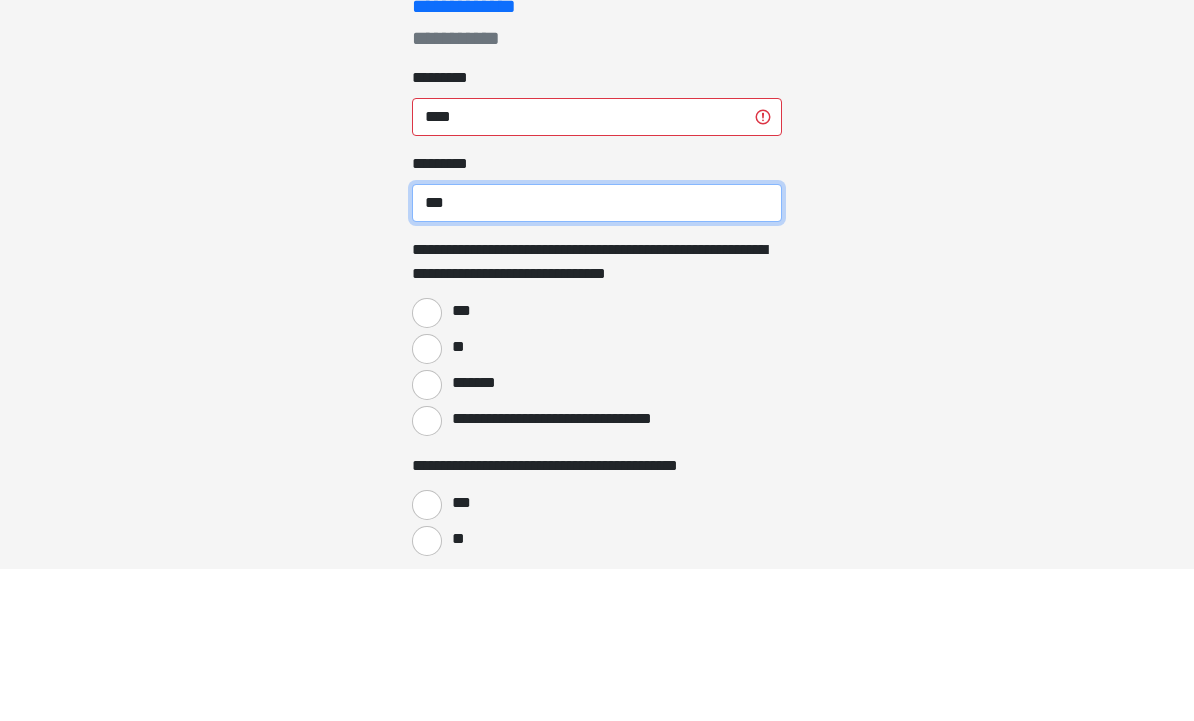 type on "***" 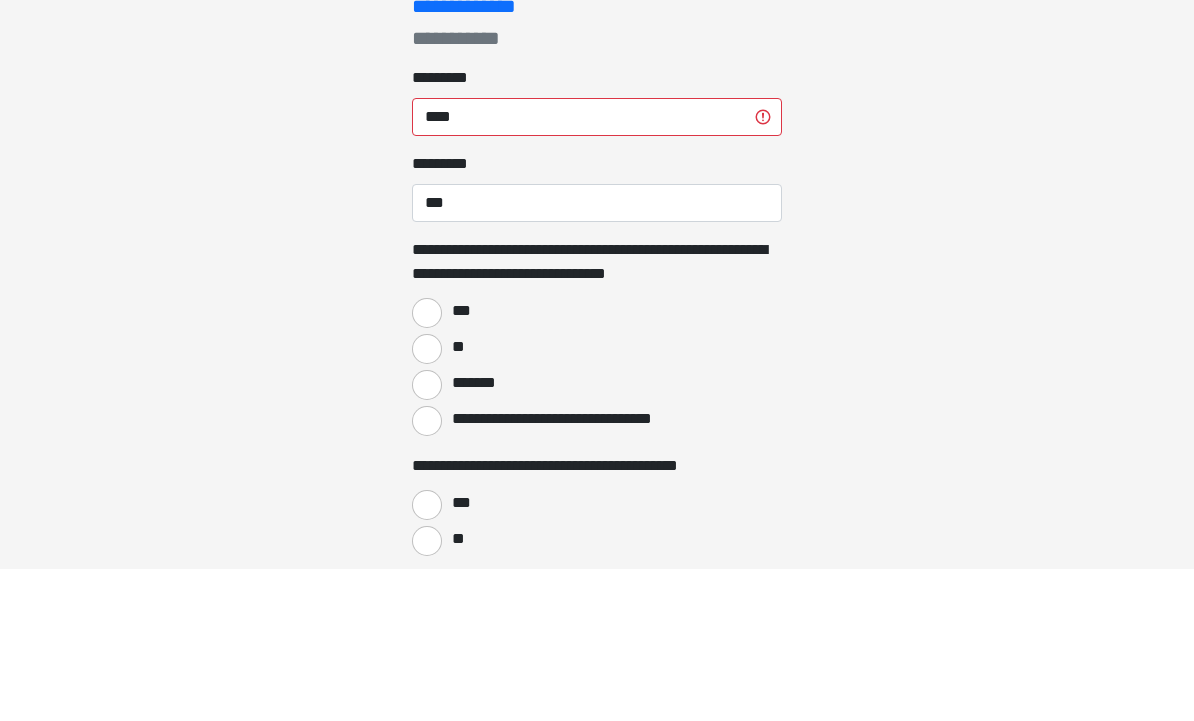 click on "**" at bounding box center [457, 499] 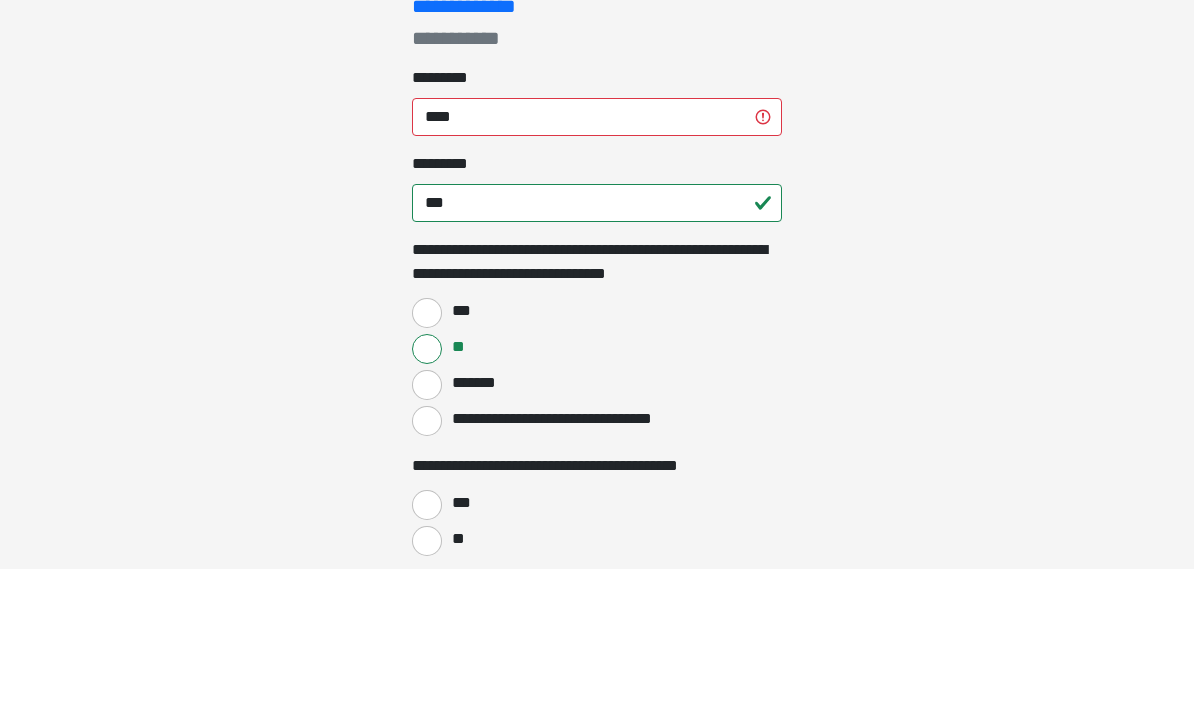 scroll, scrollTop: 324, scrollLeft: 0, axis: vertical 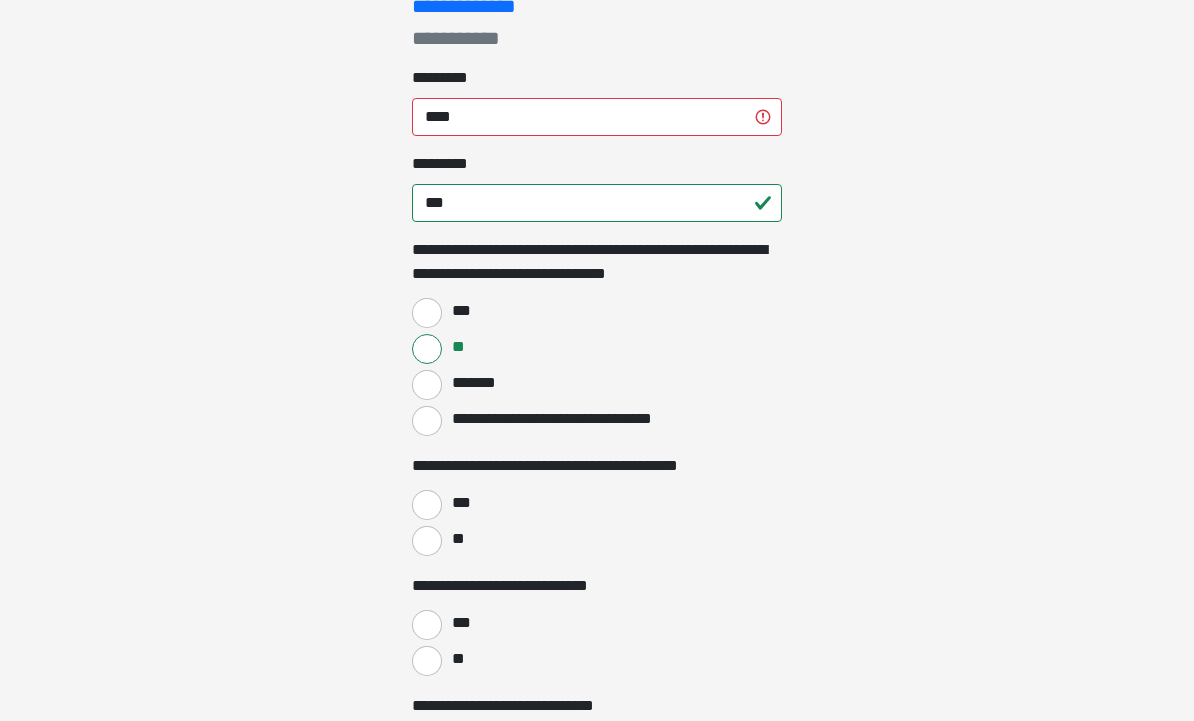 click on "**" at bounding box center (427, 541) 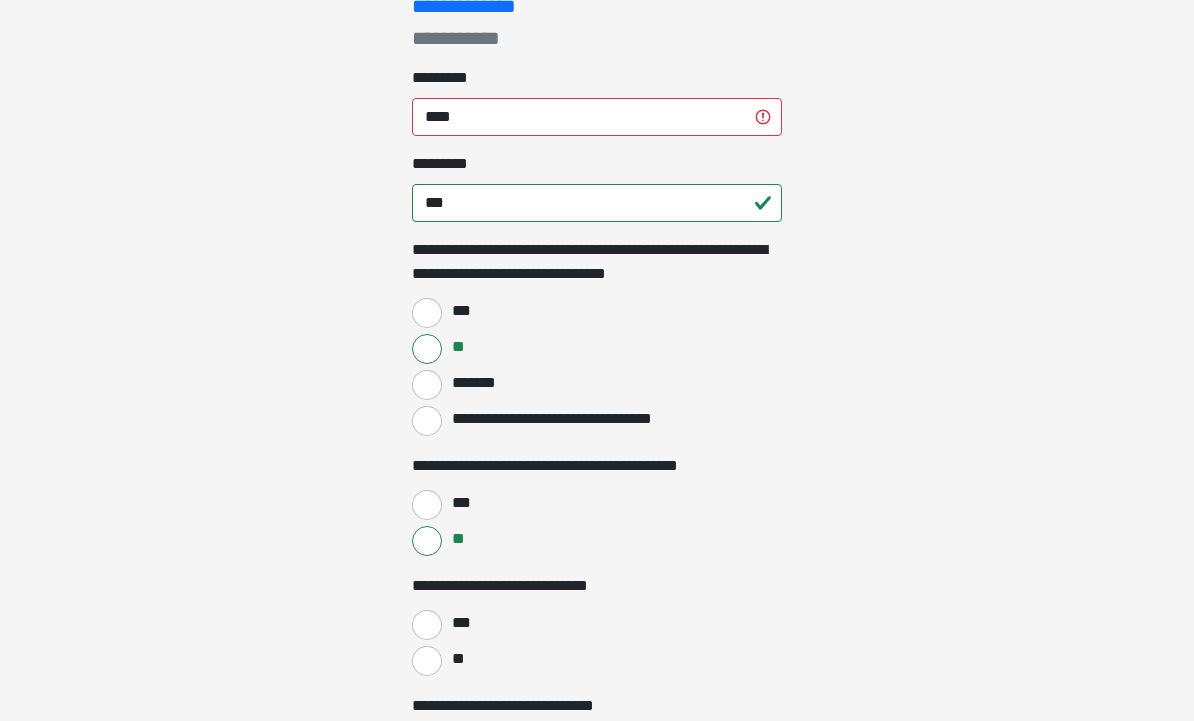 click on "**" at bounding box center (457, 659) 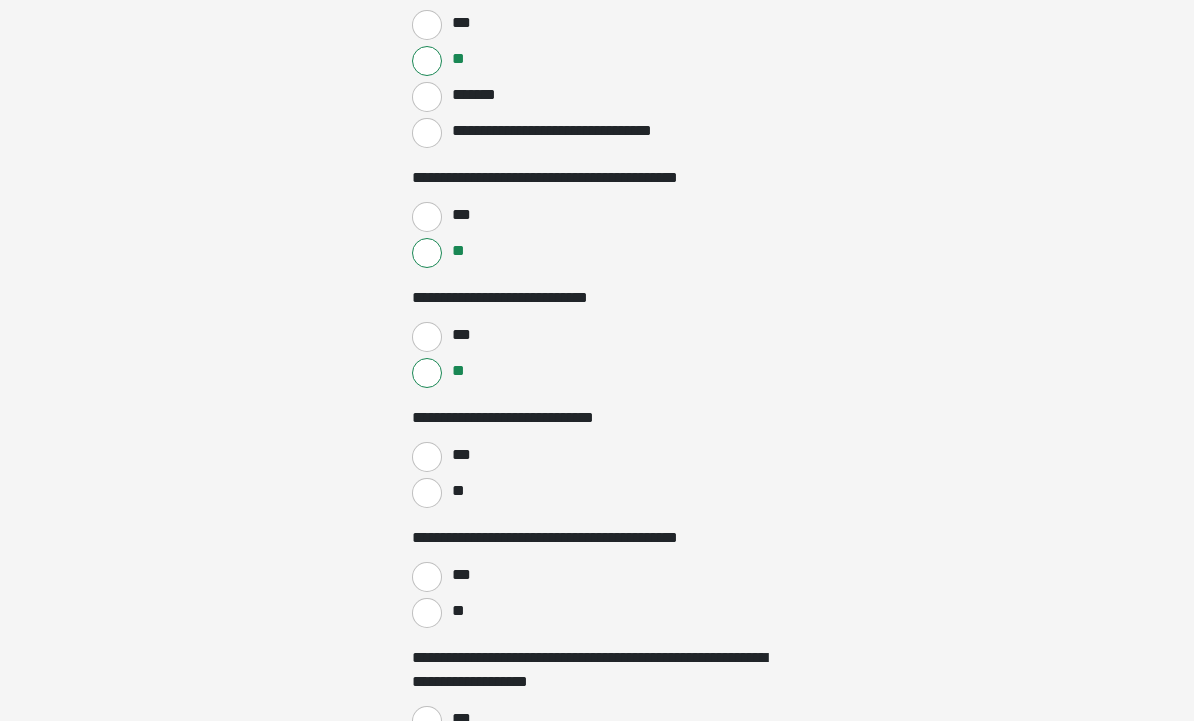 scroll, scrollTop: 612, scrollLeft: 0, axis: vertical 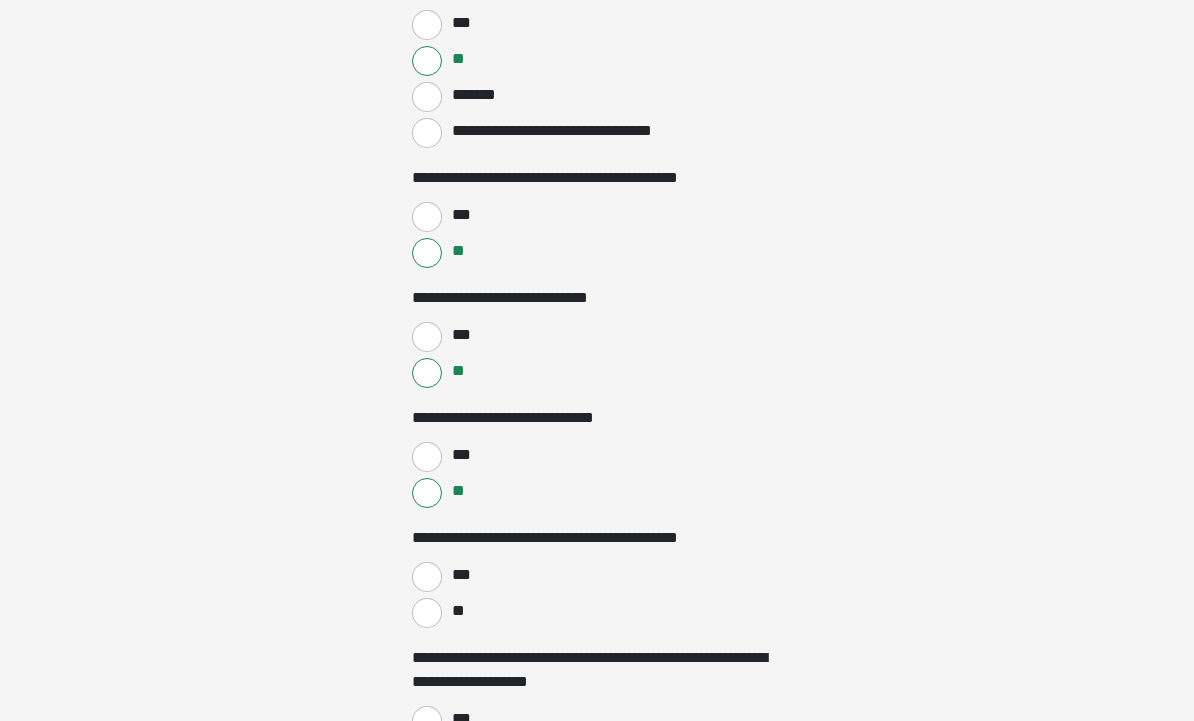 click on "**" at bounding box center [457, 611] 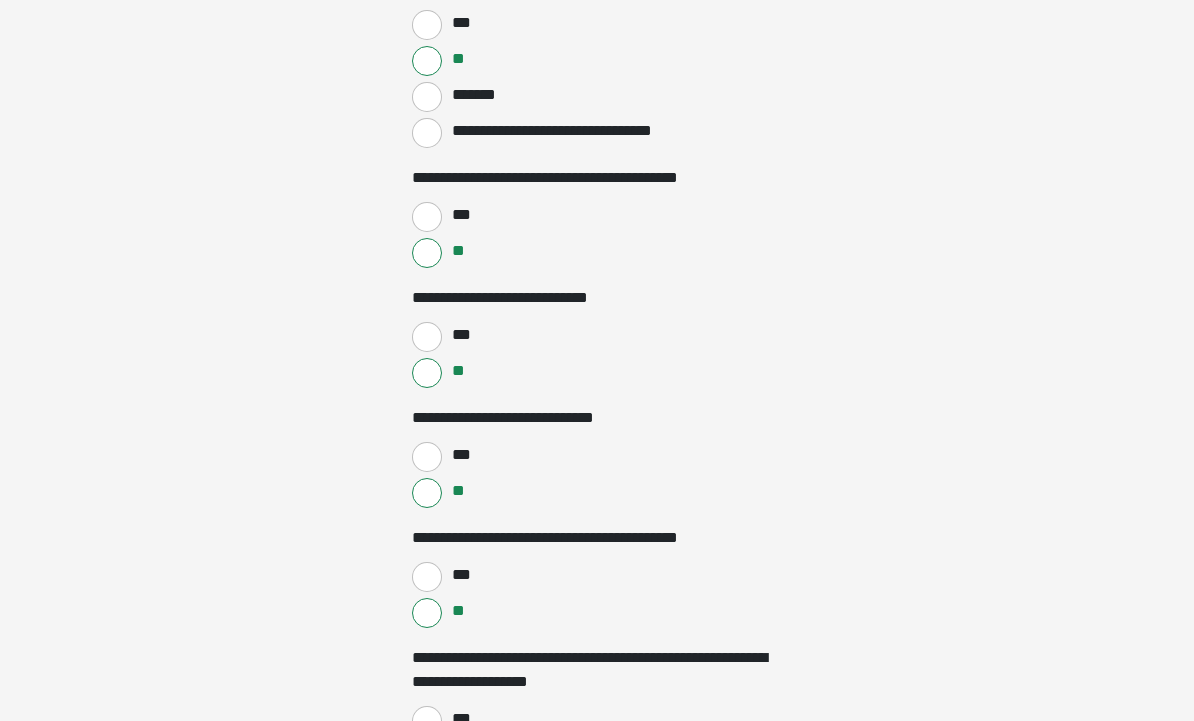 click on "**" at bounding box center [427, 757] 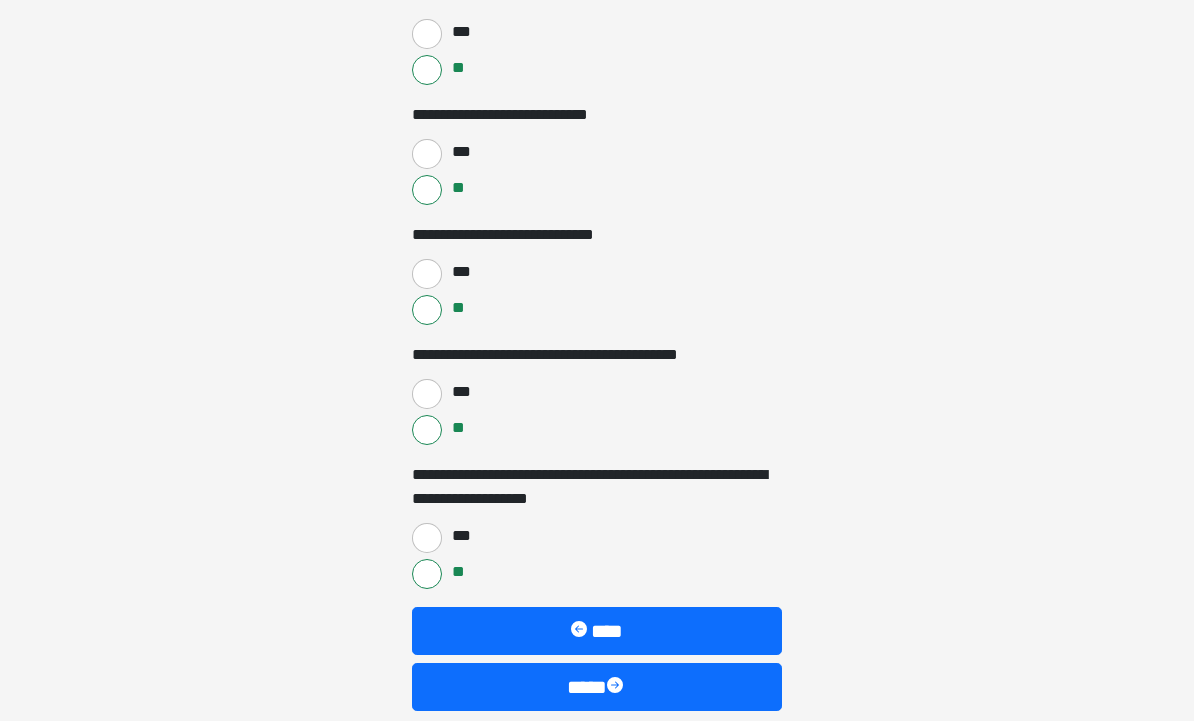 scroll, scrollTop: 821, scrollLeft: 0, axis: vertical 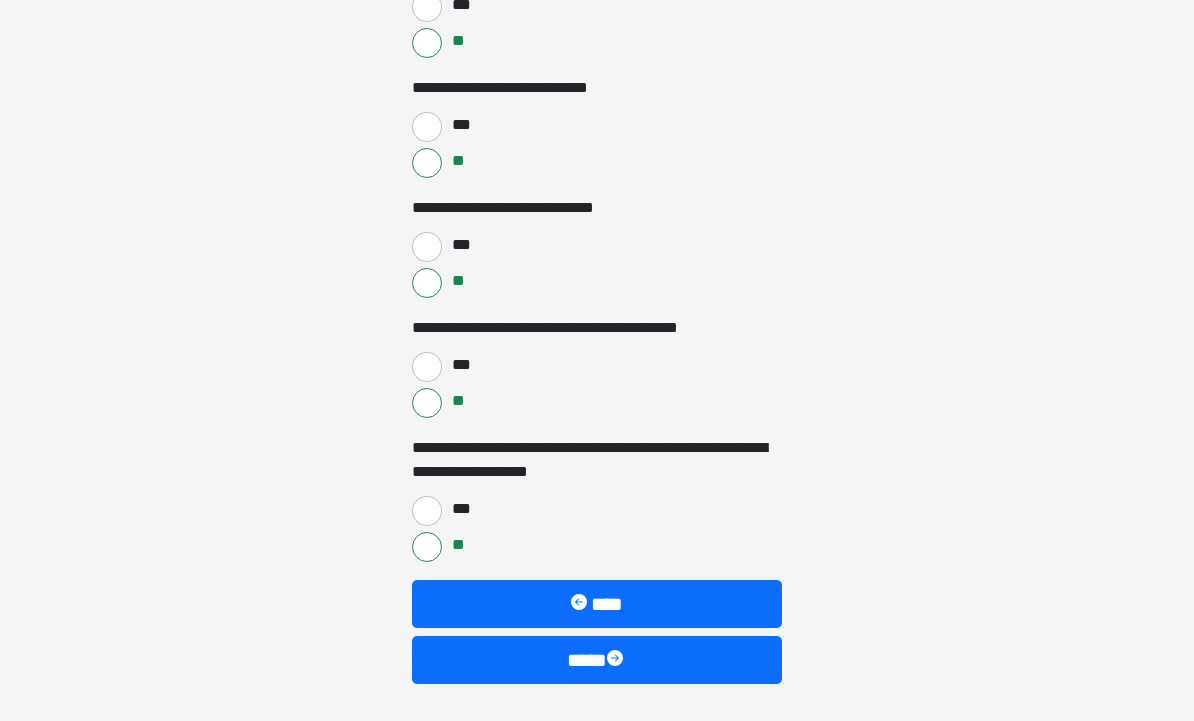 click on "****" at bounding box center [597, 661] 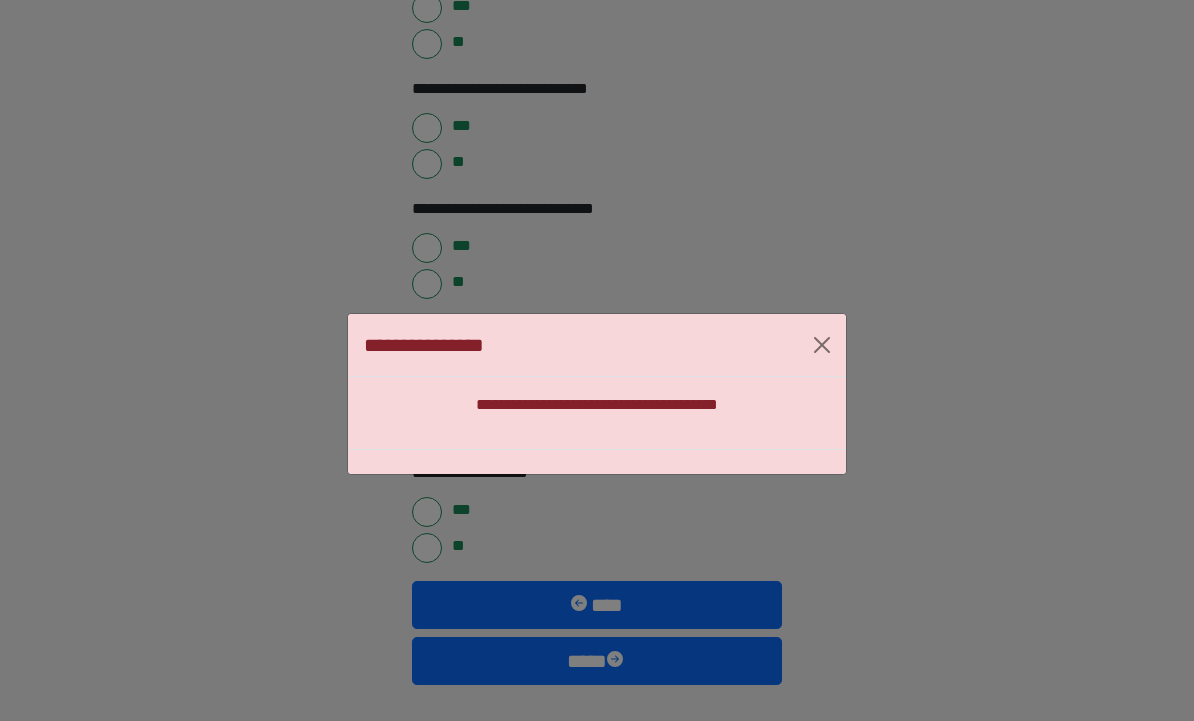 click on "**********" at bounding box center (597, 394) 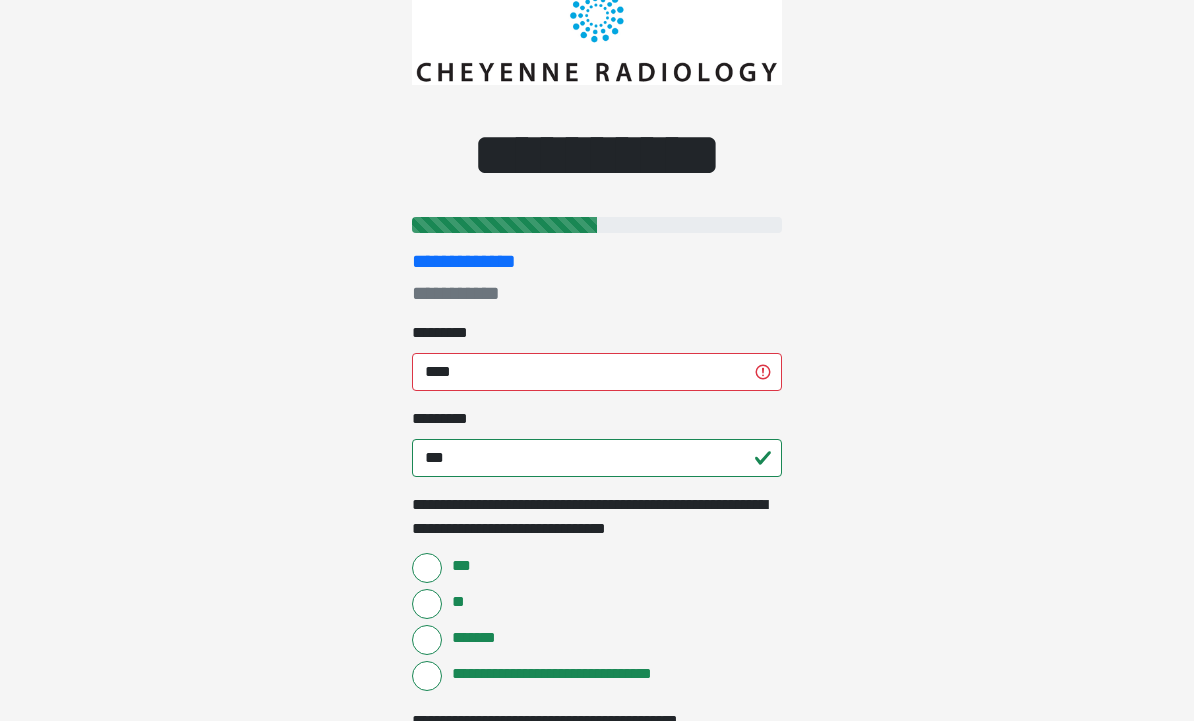 scroll, scrollTop: 0, scrollLeft: 0, axis: both 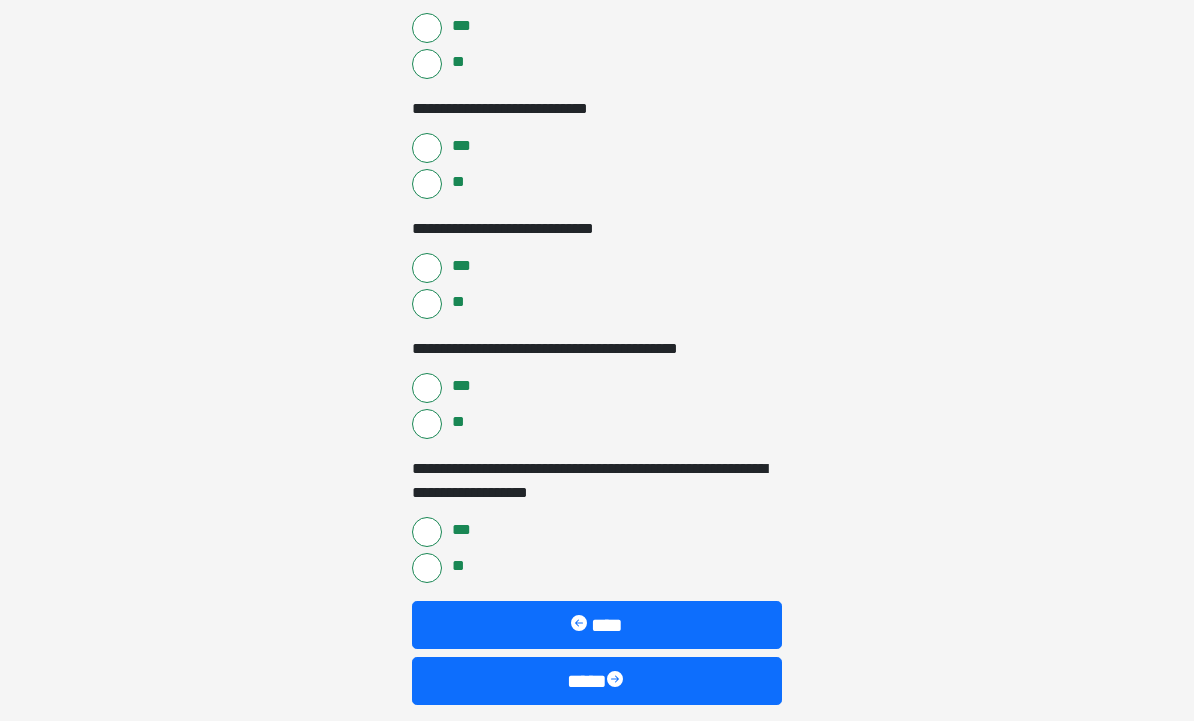 click on "****" at bounding box center (597, 682) 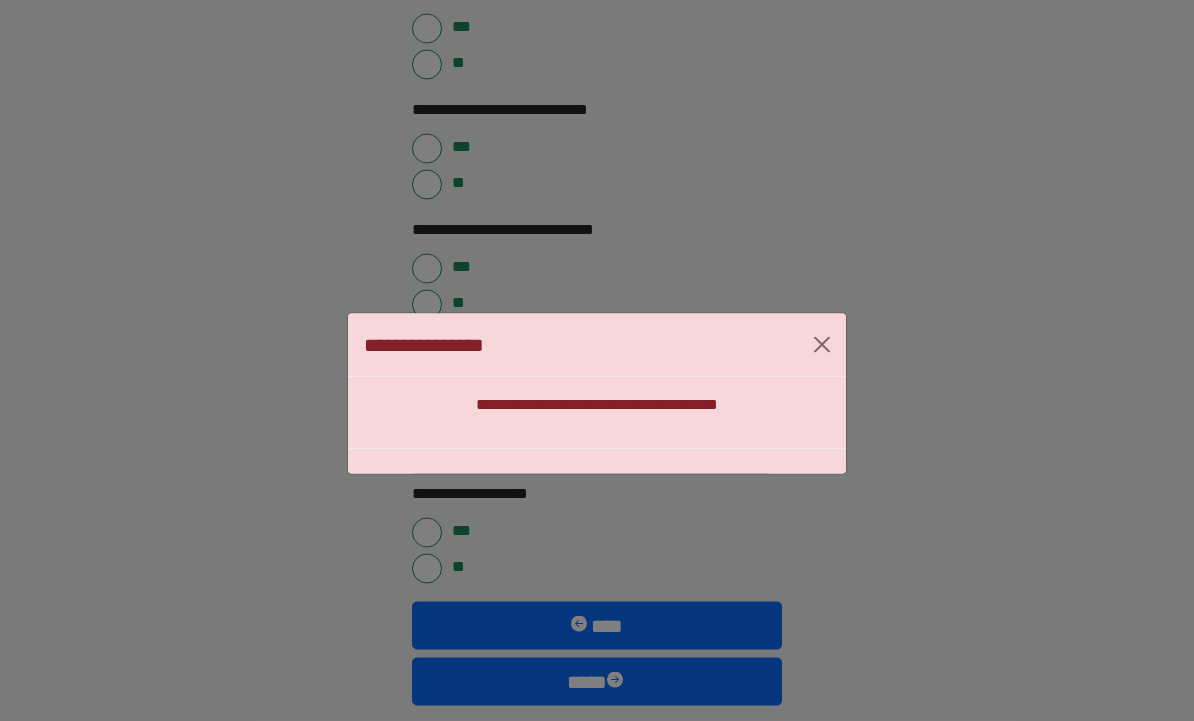 scroll, scrollTop: 801, scrollLeft: 0, axis: vertical 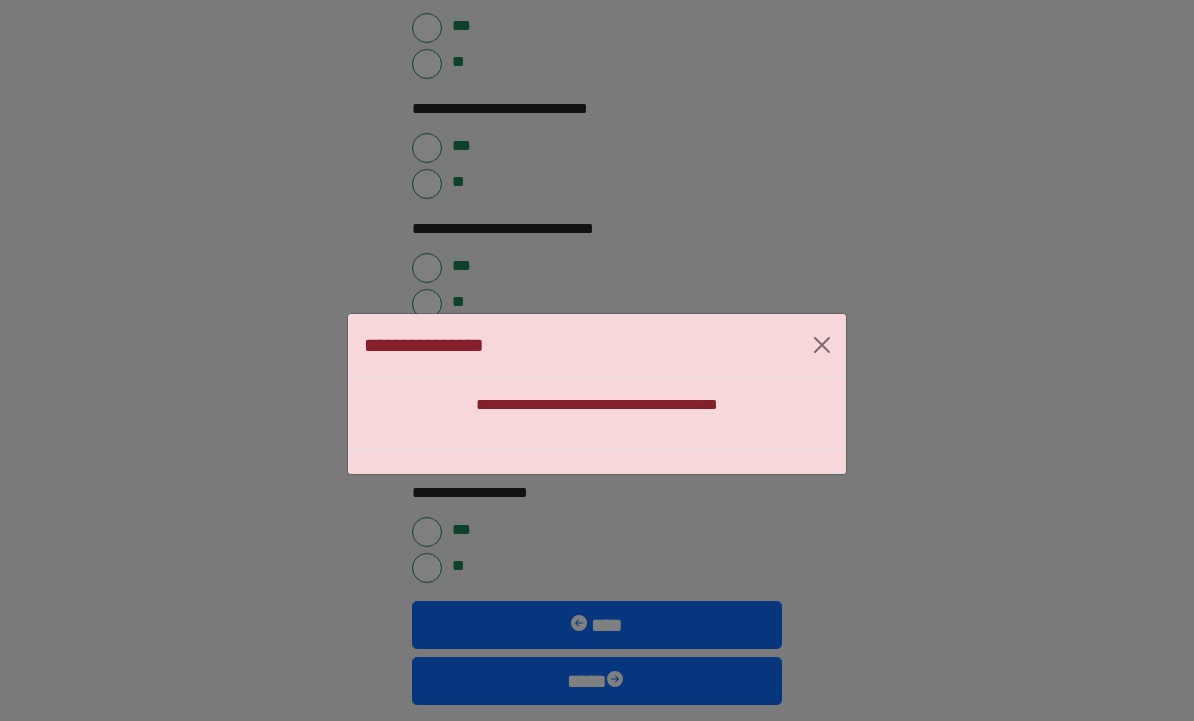 click on "**********" at bounding box center (597, 394) 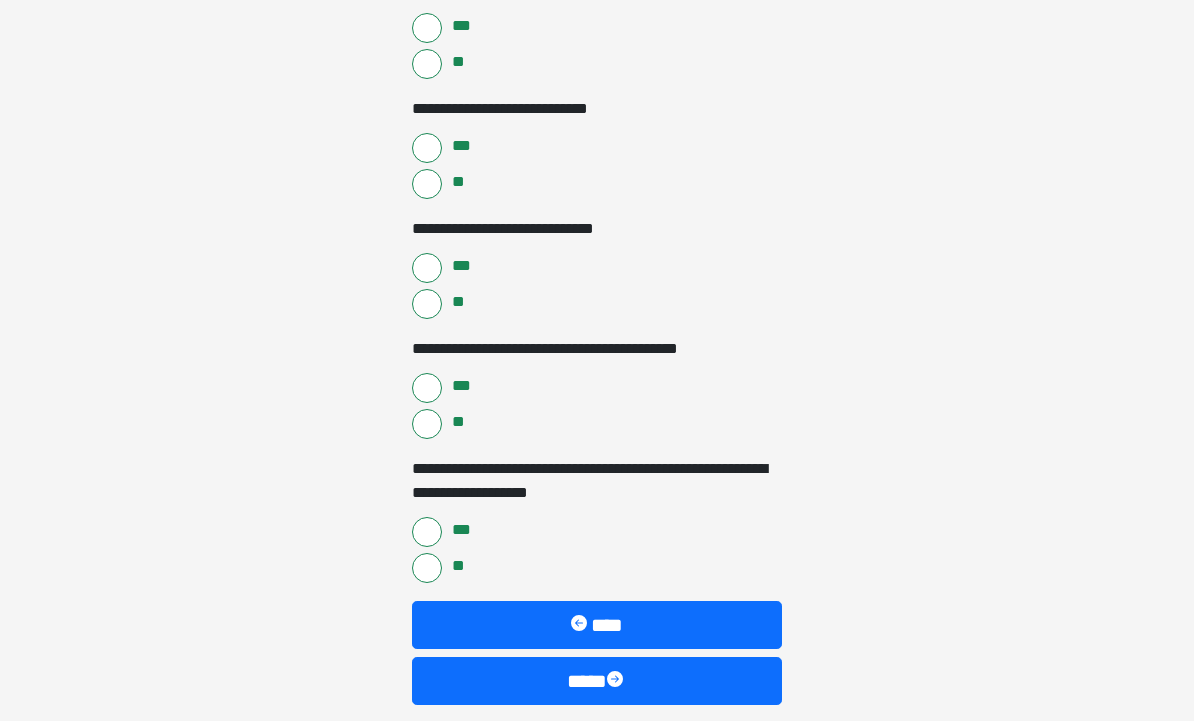 click on "****" at bounding box center (597, 625) 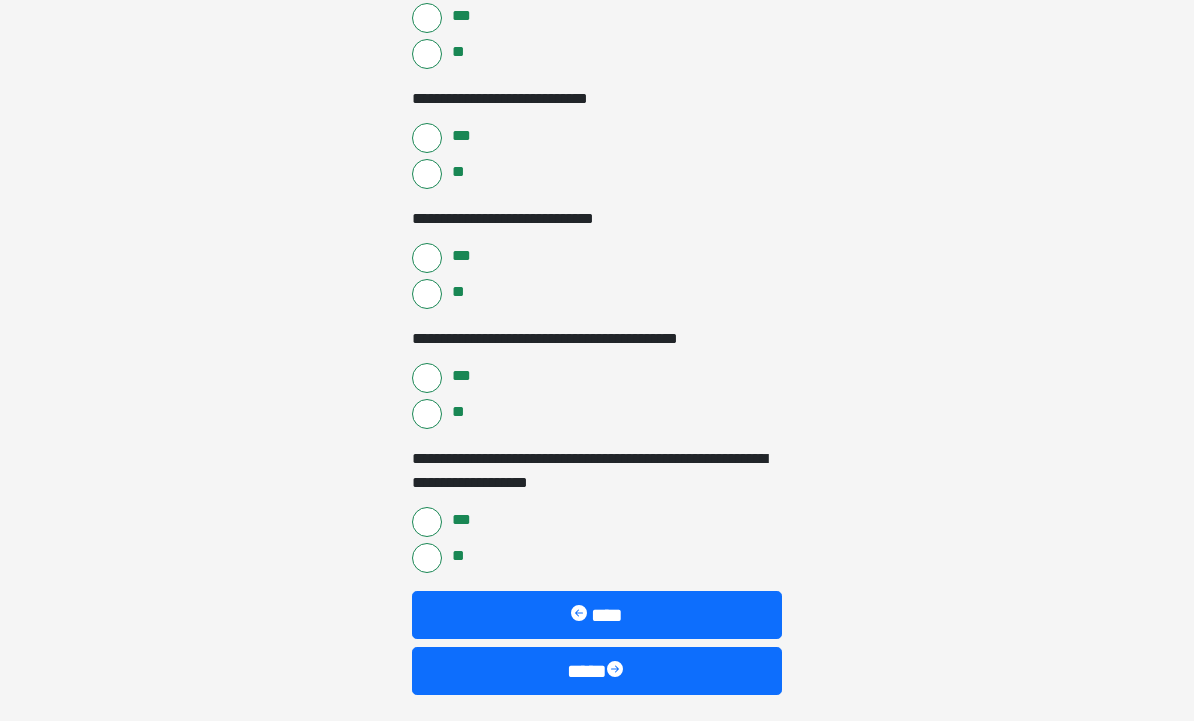 scroll, scrollTop: 821, scrollLeft: 0, axis: vertical 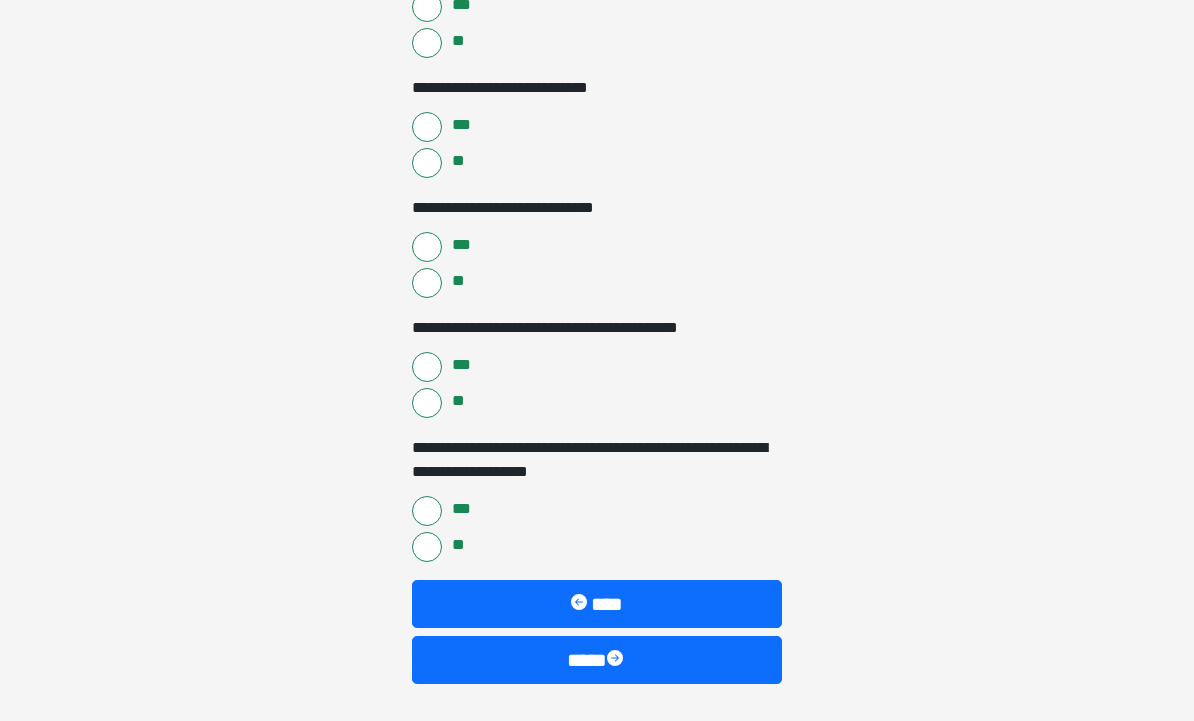 click on "****" at bounding box center (597, 661) 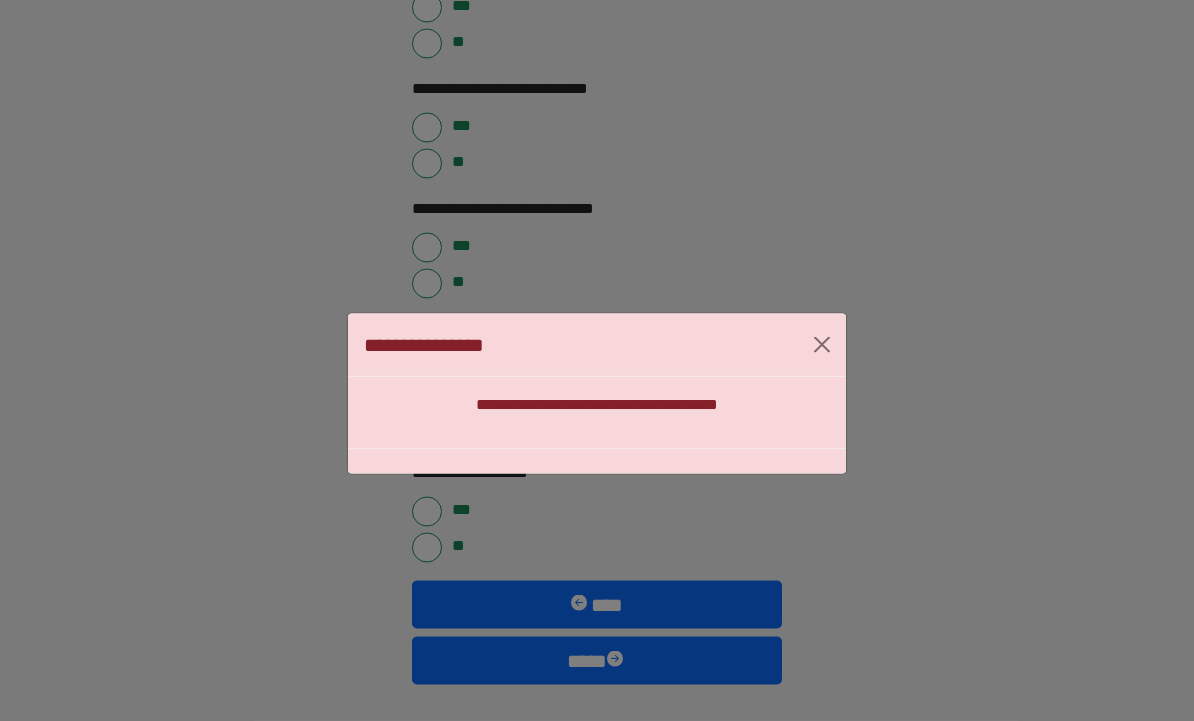 scroll, scrollTop: 821, scrollLeft: 0, axis: vertical 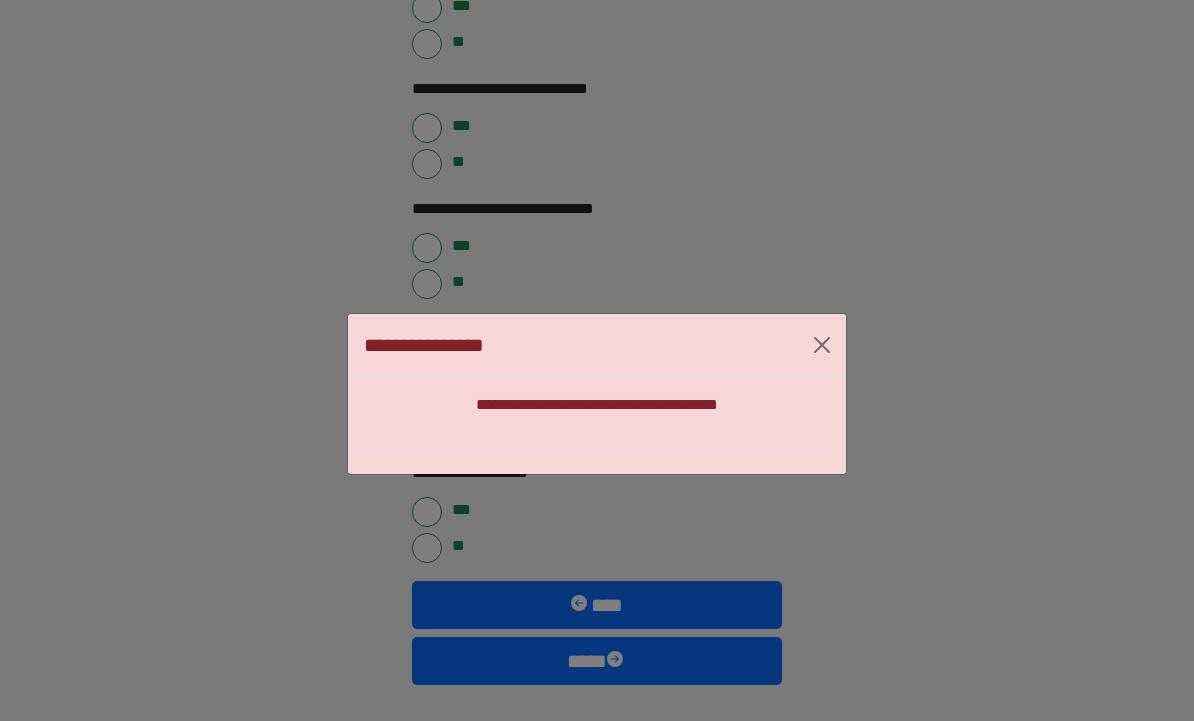 click at bounding box center [822, 345] 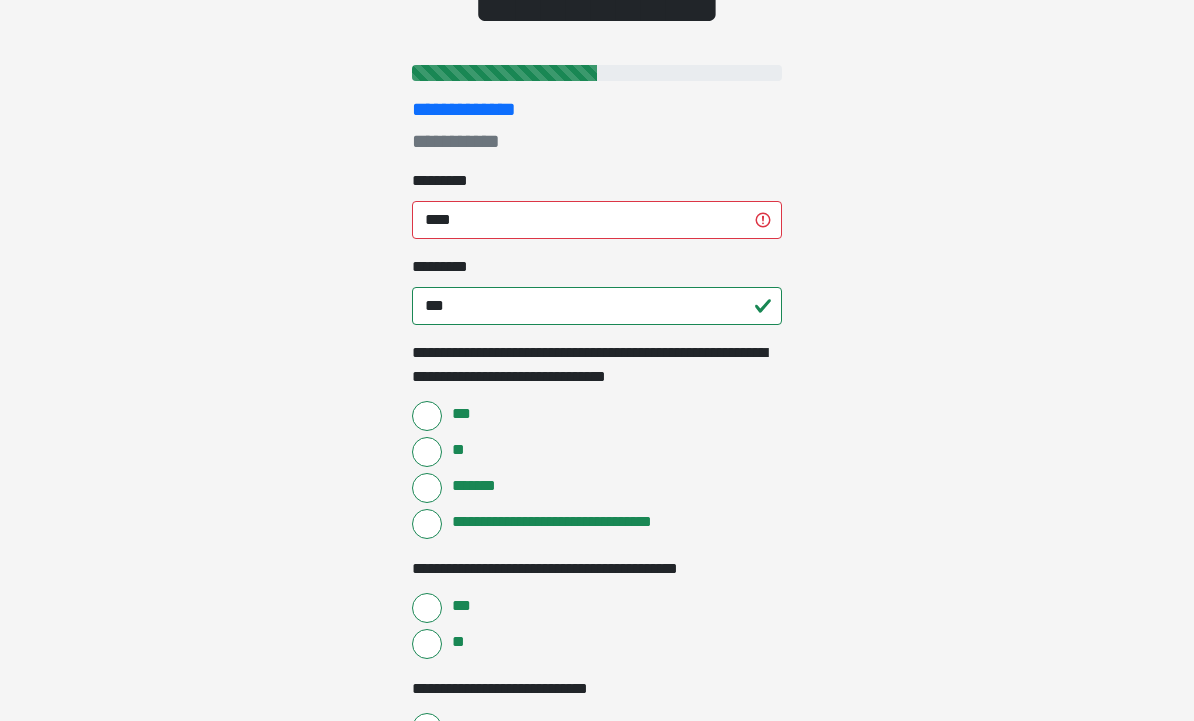 scroll, scrollTop: 219, scrollLeft: 0, axis: vertical 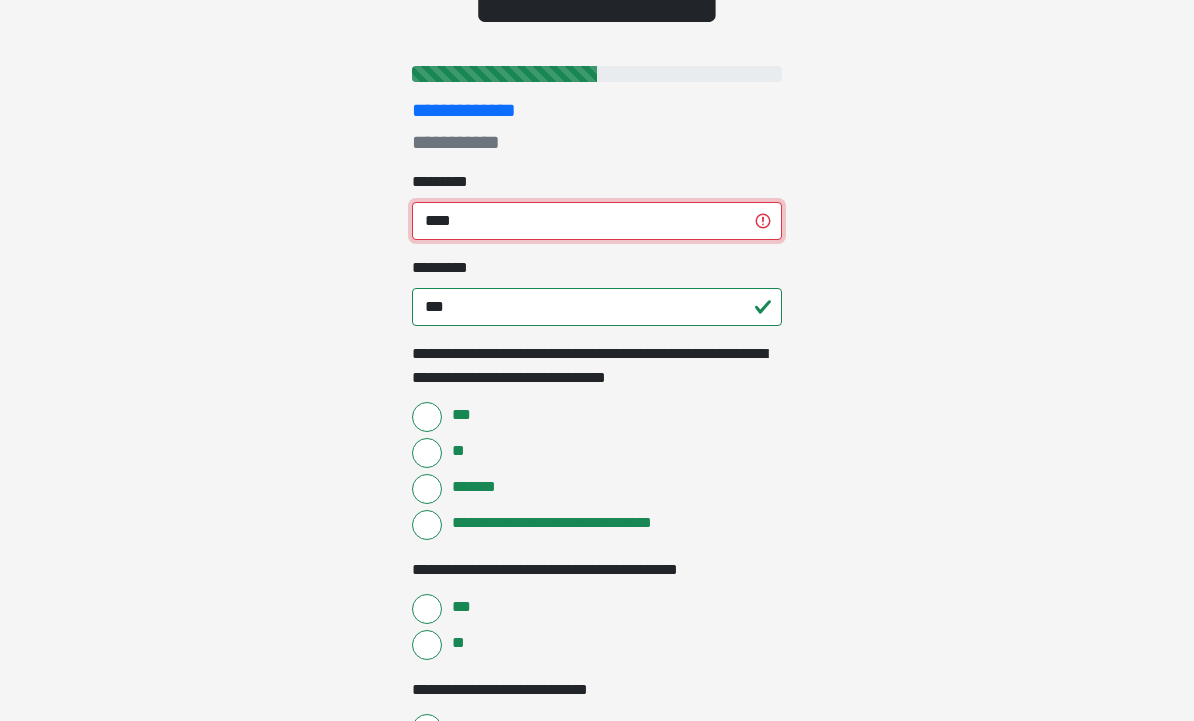 click on "****" at bounding box center (597, 222) 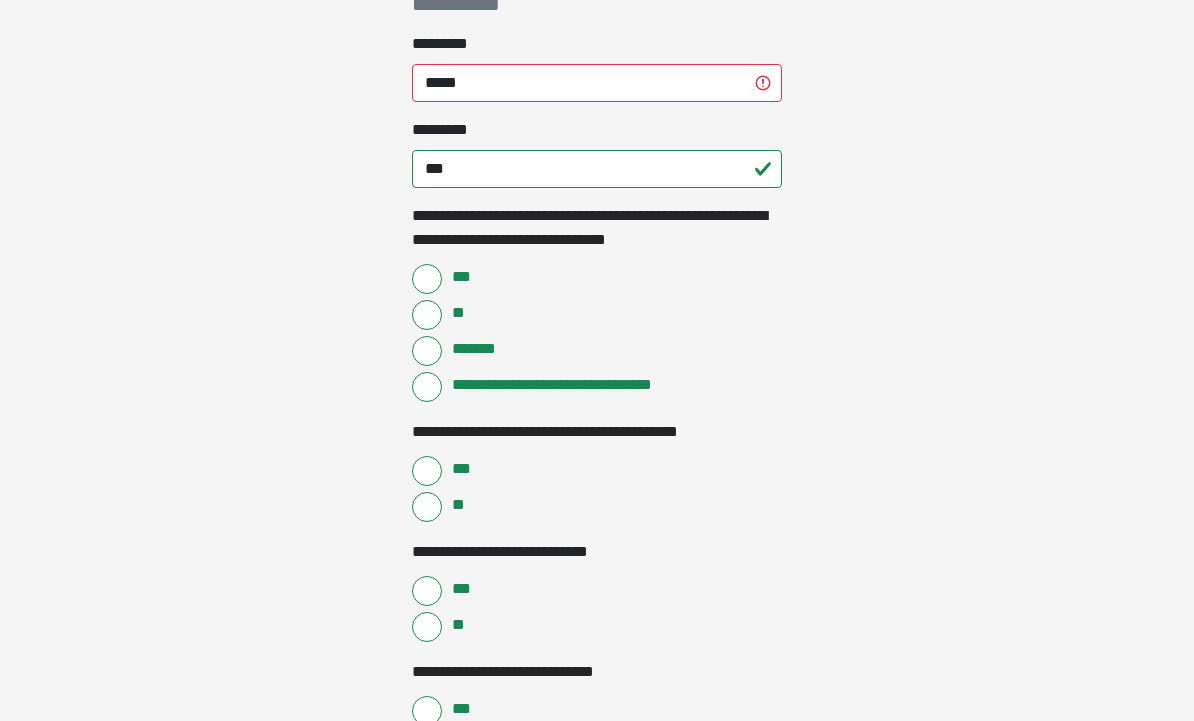 scroll, scrollTop: 821, scrollLeft: 0, axis: vertical 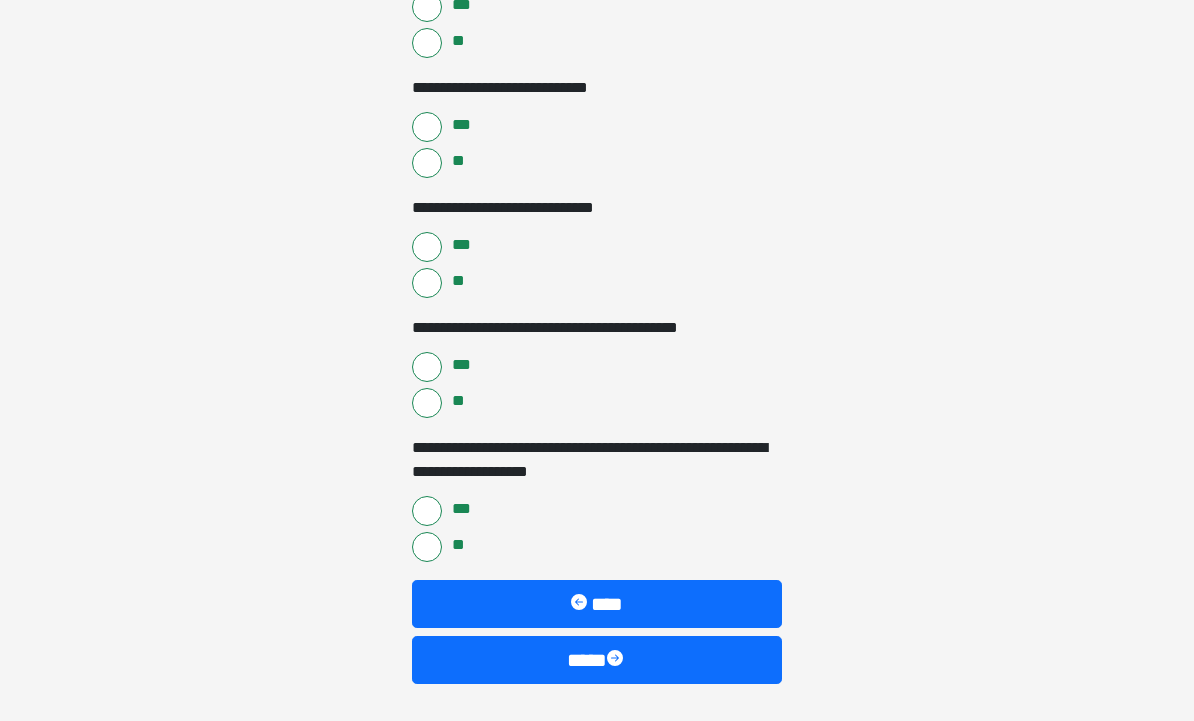 click on "****" at bounding box center (597, 661) 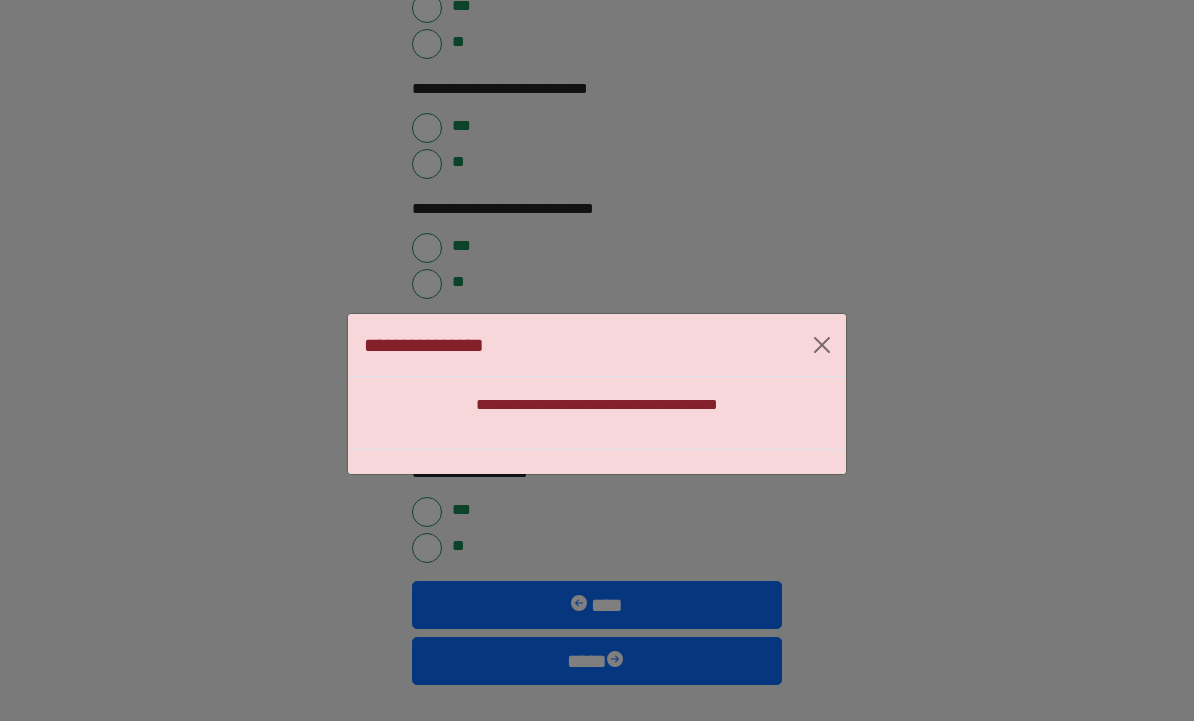 click at bounding box center (822, 345) 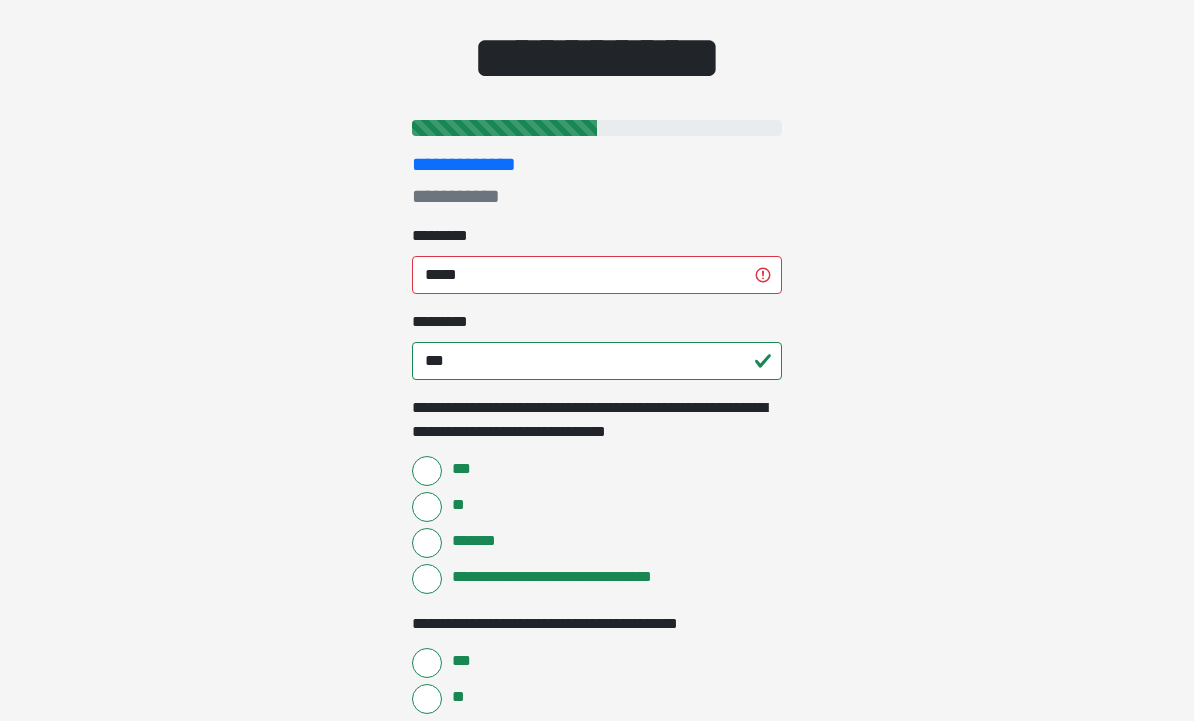 scroll, scrollTop: 0, scrollLeft: 0, axis: both 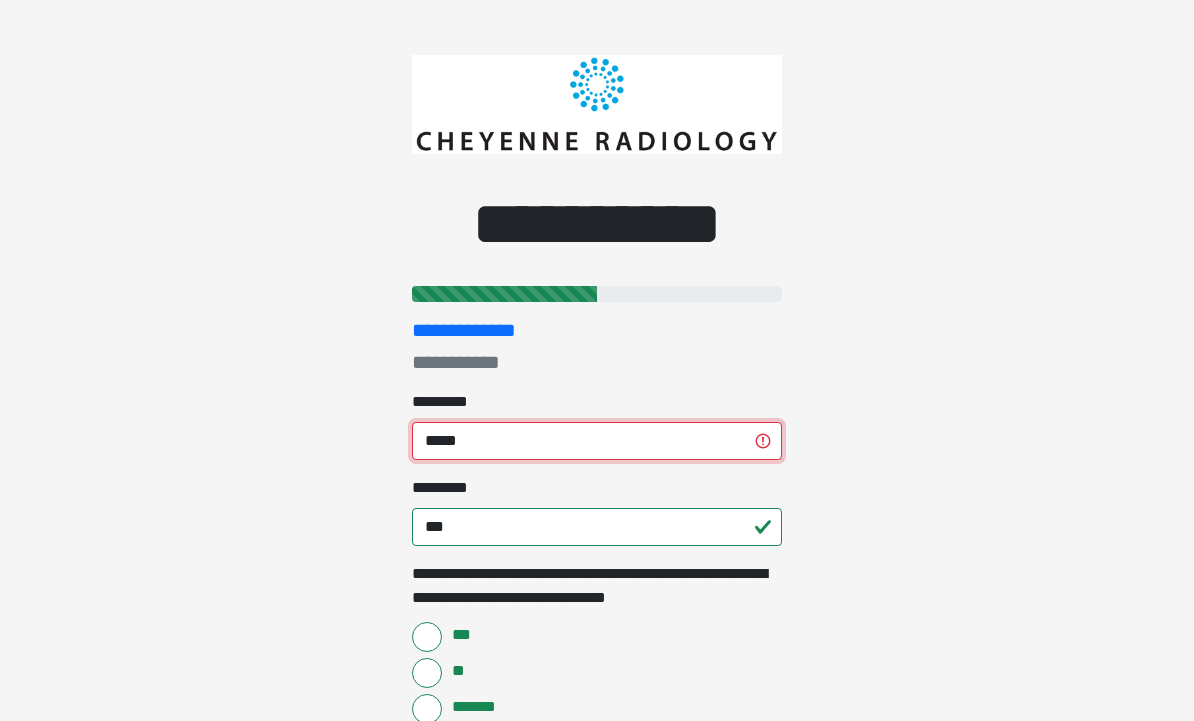 click on "*****" at bounding box center [597, 441] 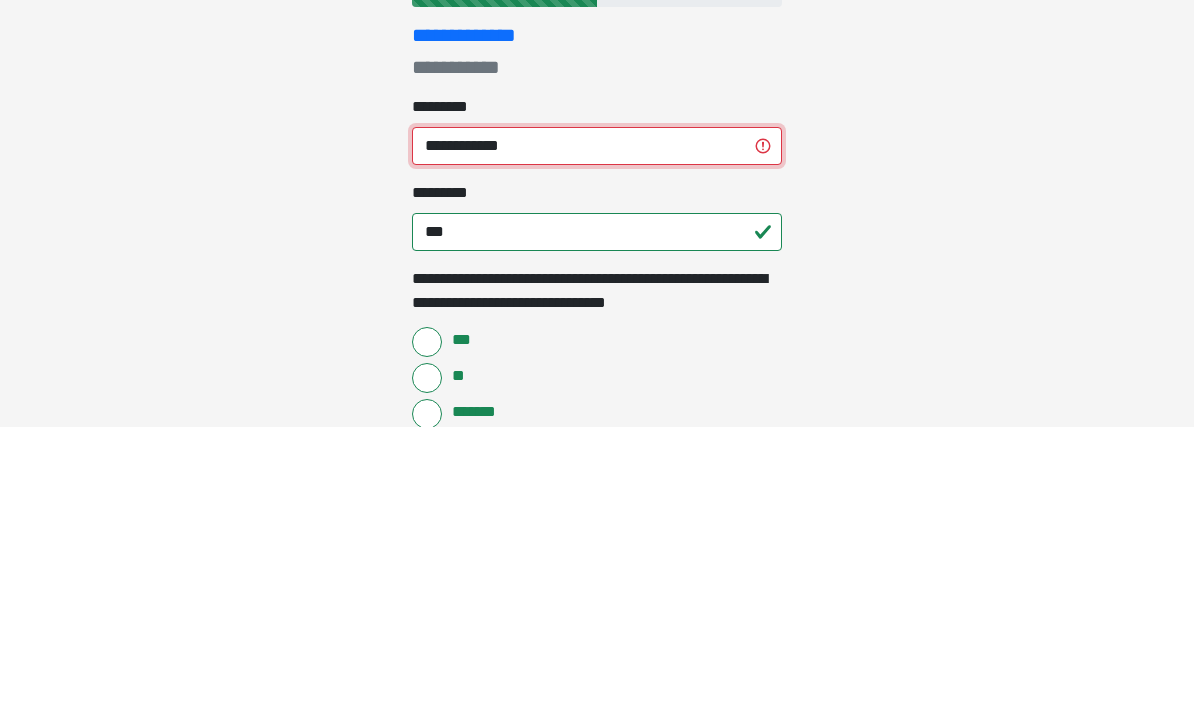 type on "**********" 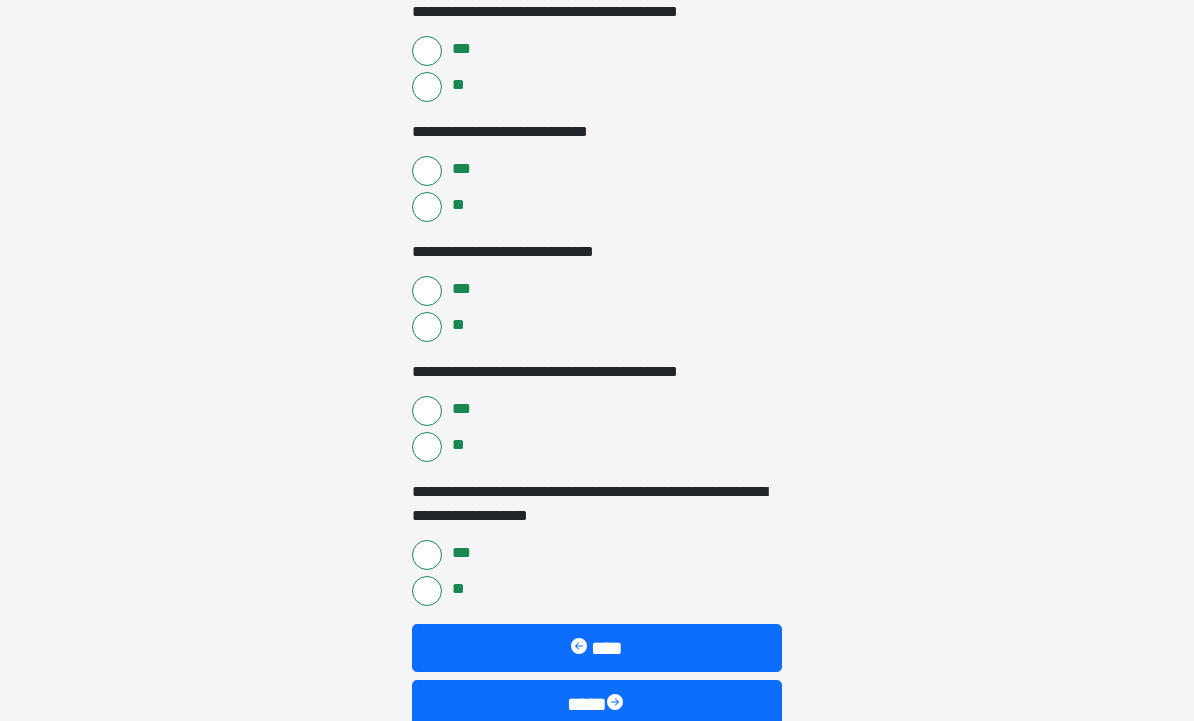 scroll, scrollTop: 821, scrollLeft: 0, axis: vertical 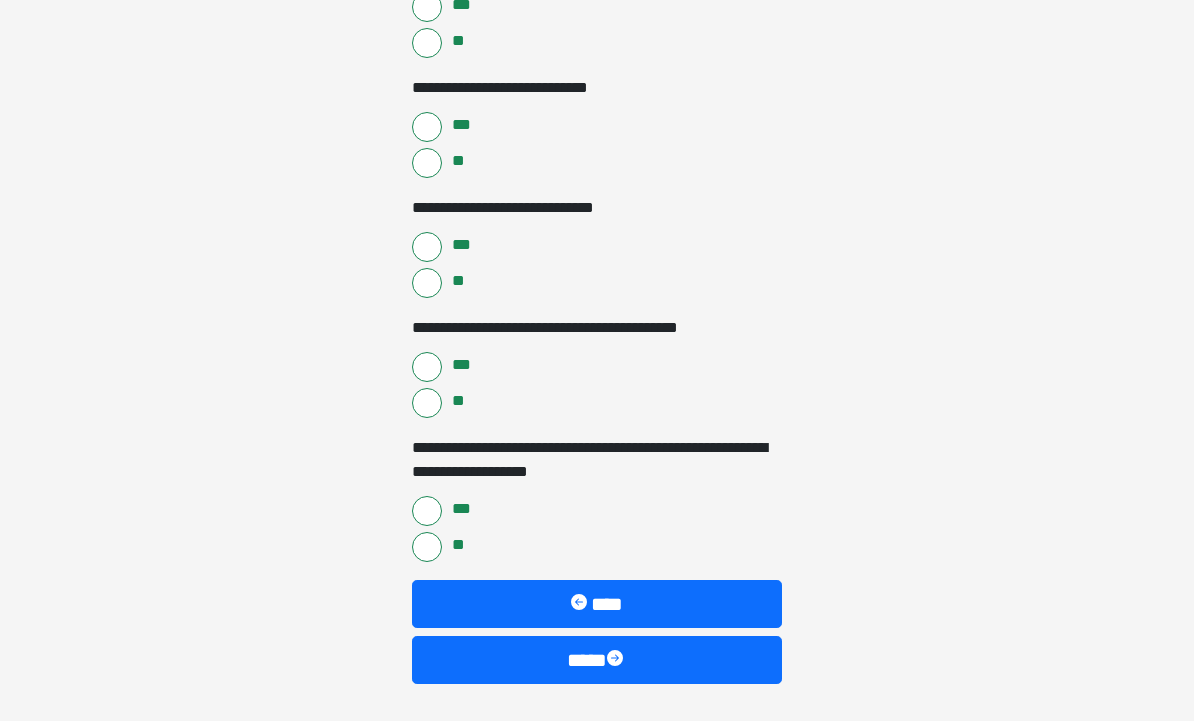 click on "****" at bounding box center [597, 661] 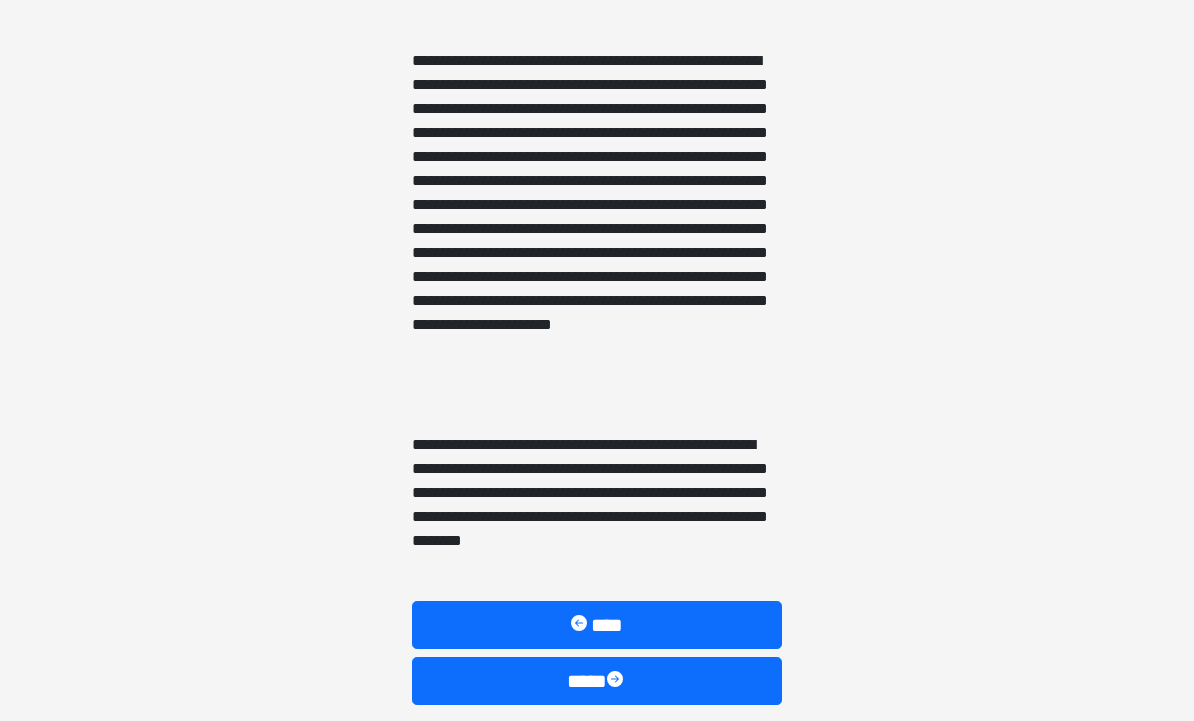scroll, scrollTop: 529, scrollLeft: 0, axis: vertical 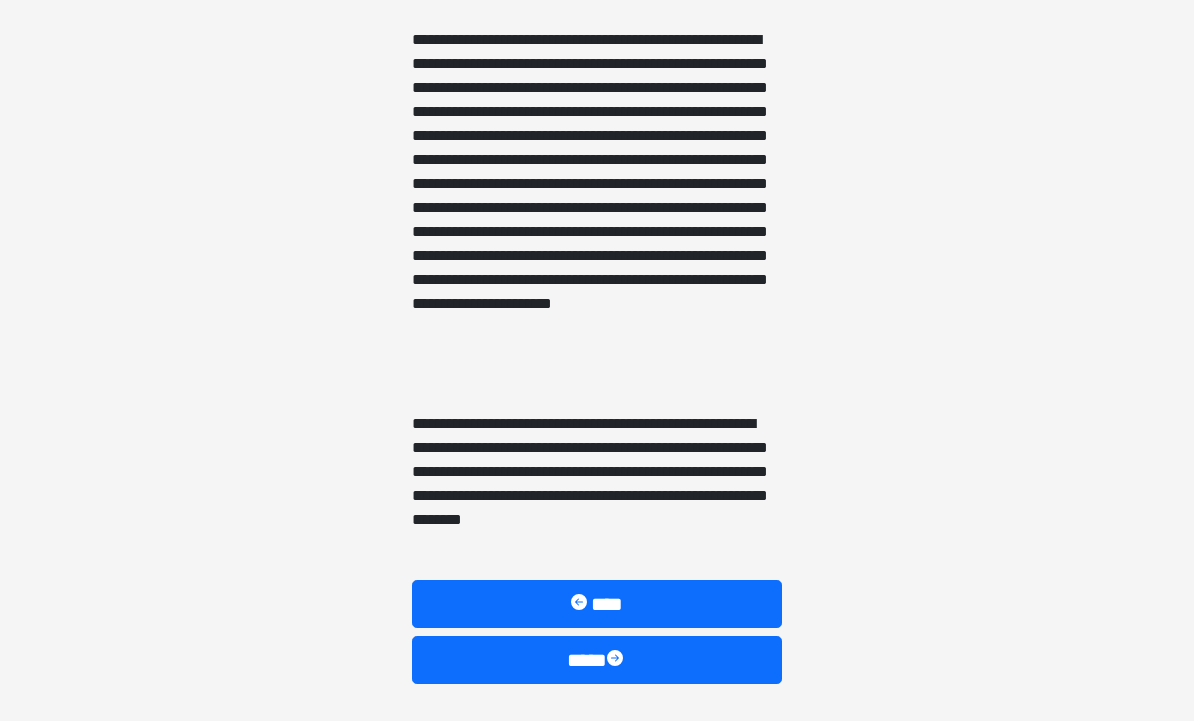 click on "****" at bounding box center [597, 661] 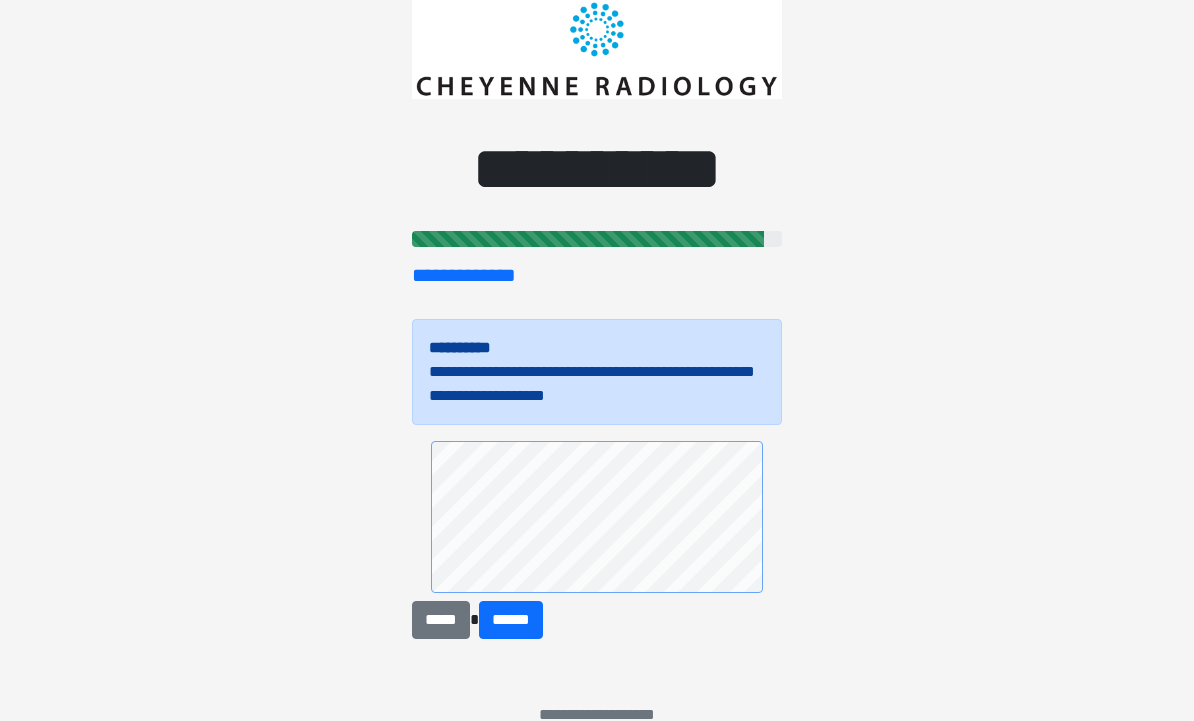 scroll, scrollTop: 66, scrollLeft: 0, axis: vertical 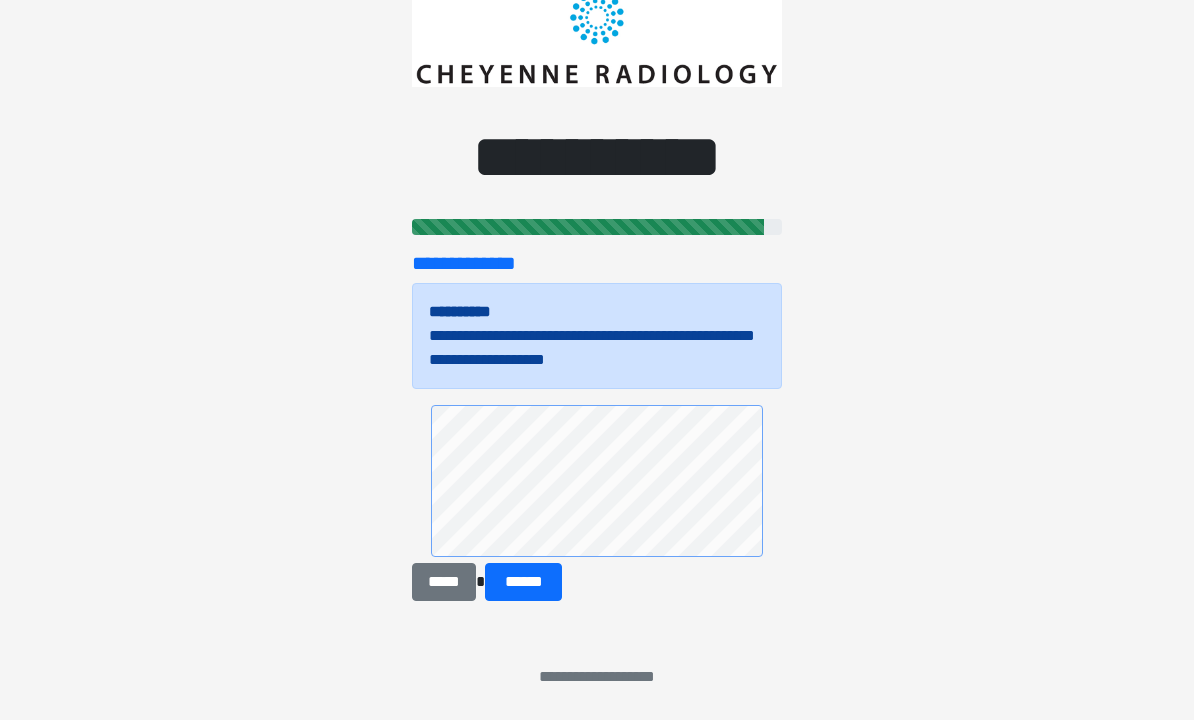 click on "******" at bounding box center (523, 583) 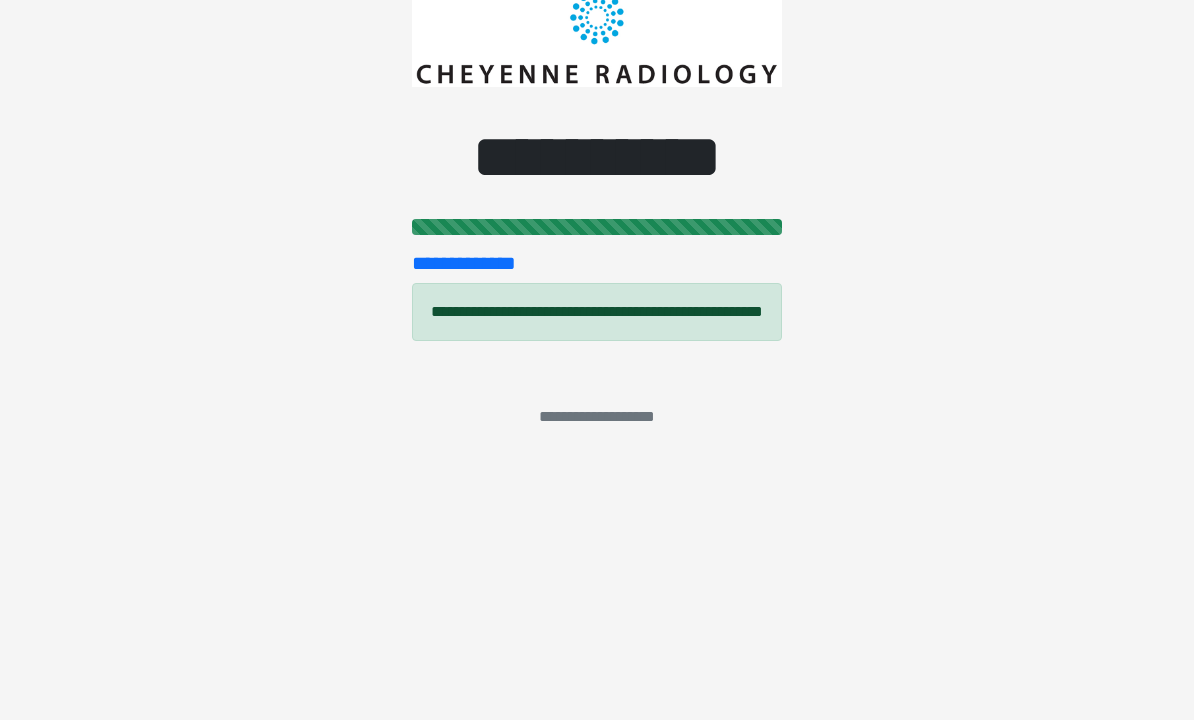 scroll, scrollTop: 0, scrollLeft: 0, axis: both 